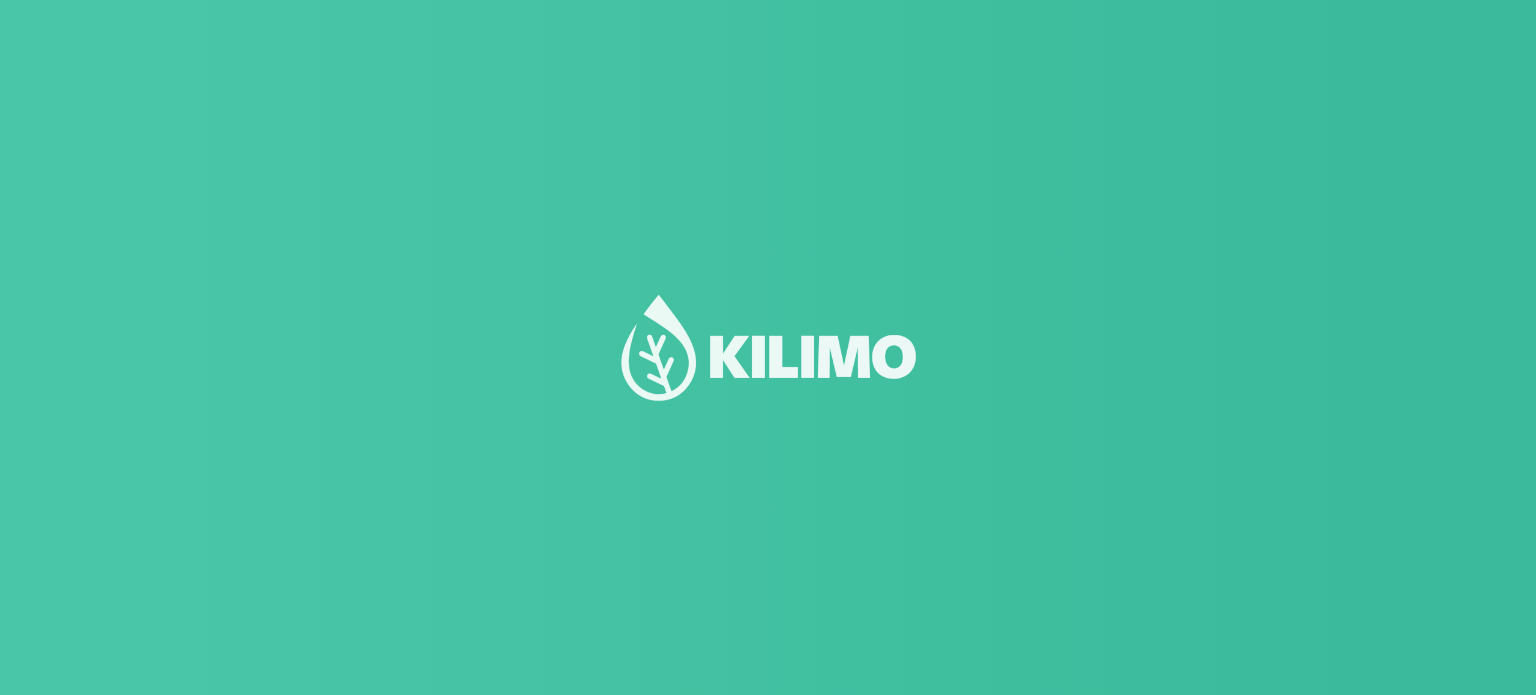 scroll, scrollTop: 0, scrollLeft: 0, axis: both 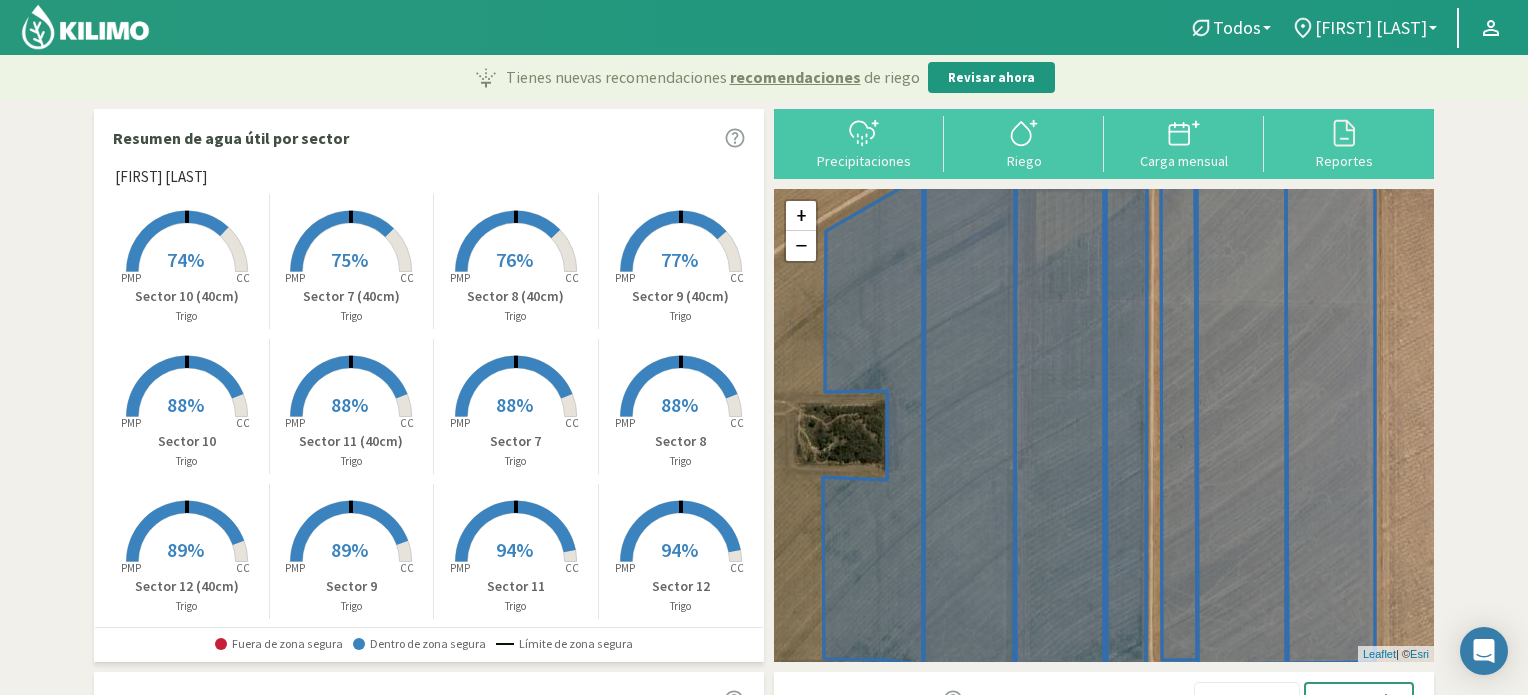 click on "75%" at bounding box center (349, 259) 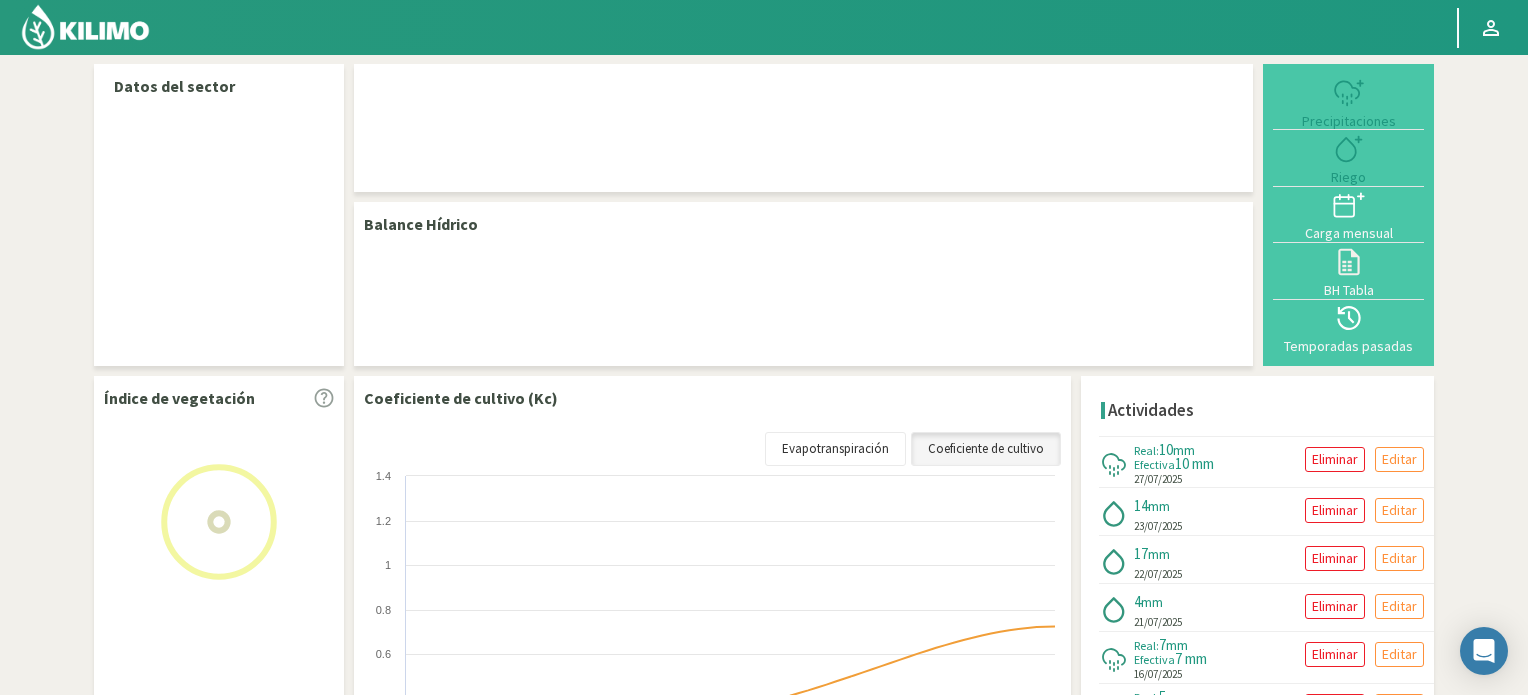 select on "7: Object" 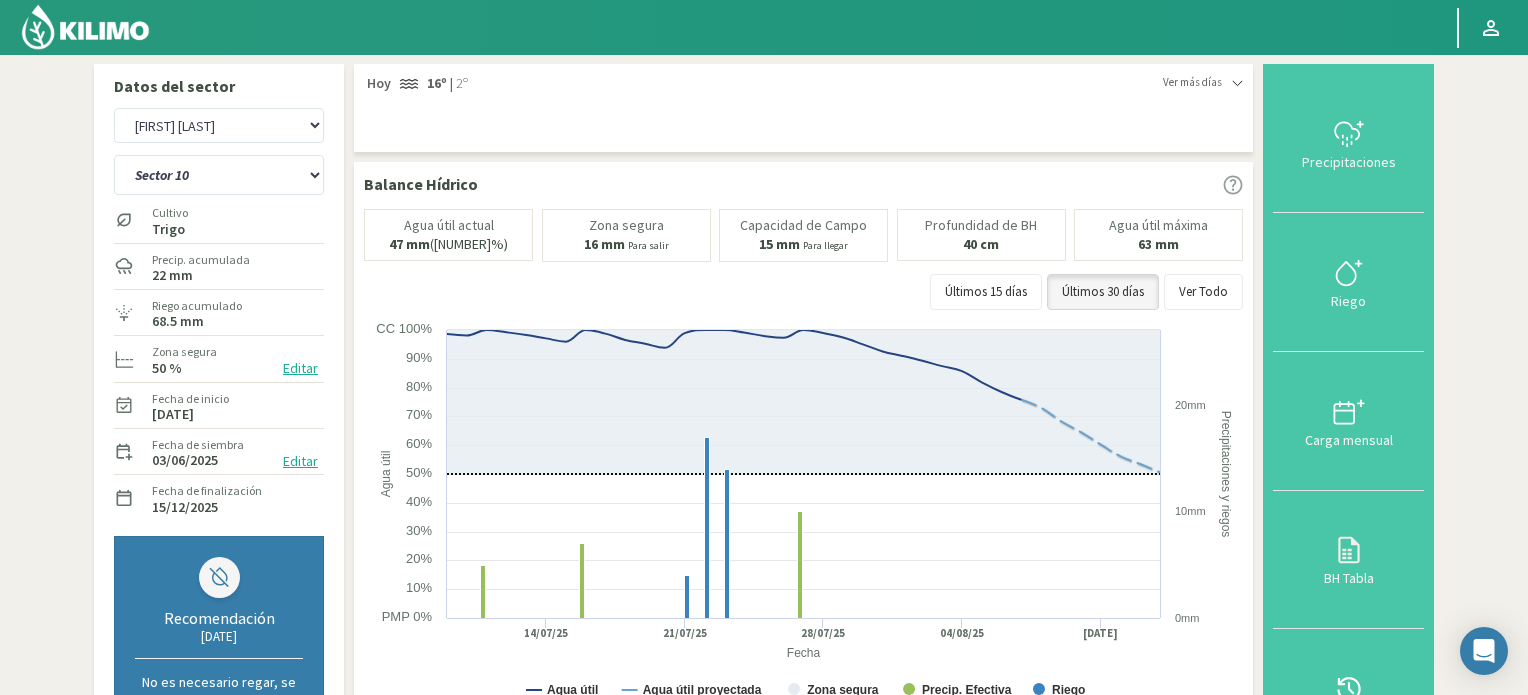 scroll, scrollTop: 608, scrollLeft: 0, axis: vertical 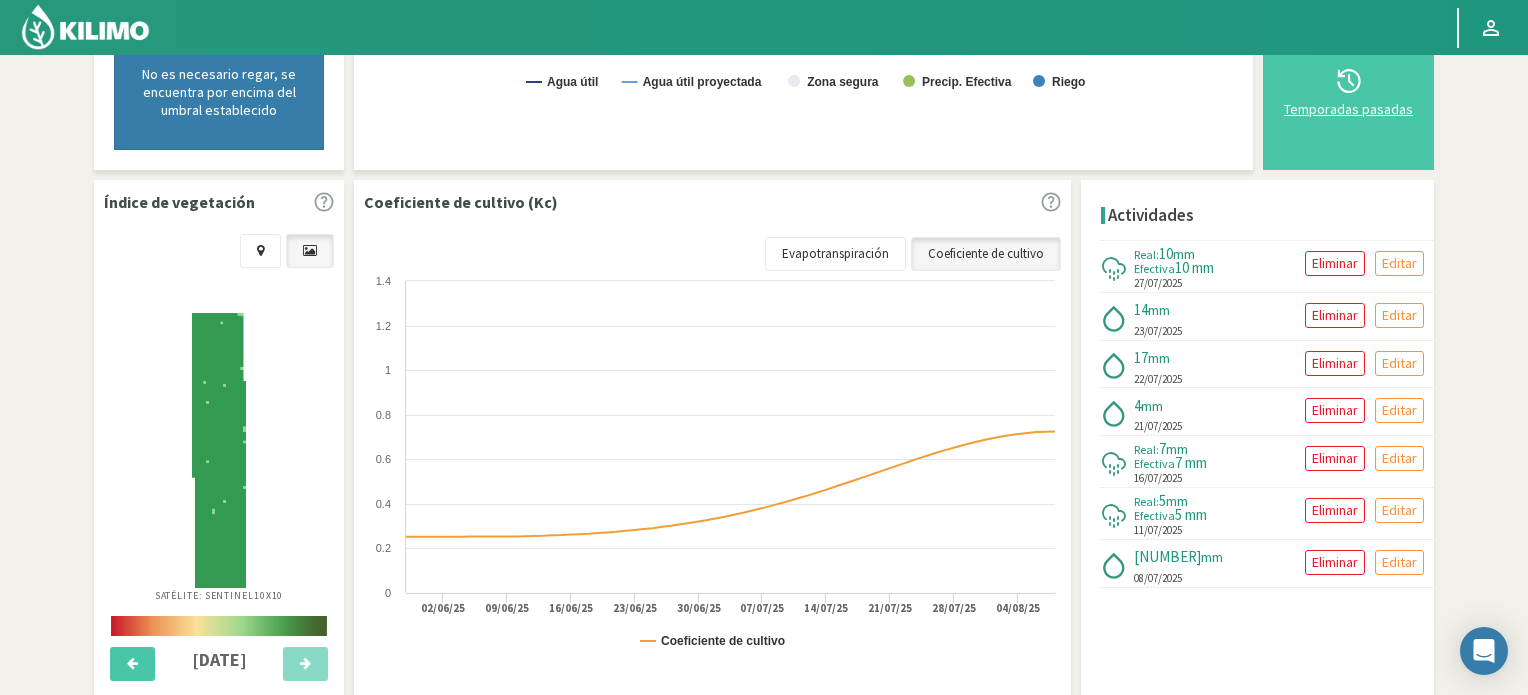 click at bounding box center [1348, 81] 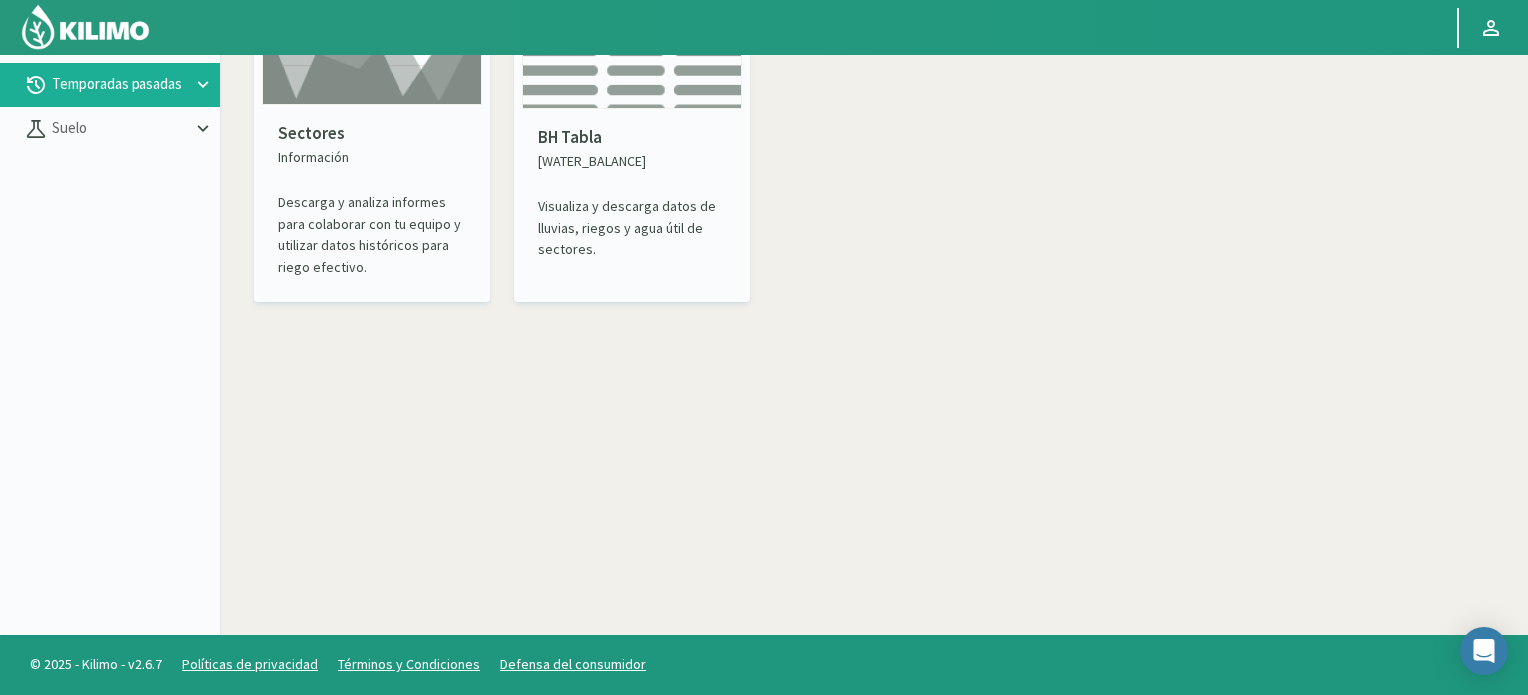 scroll, scrollTop: 115, scrollLeft: 0, axis: vertical 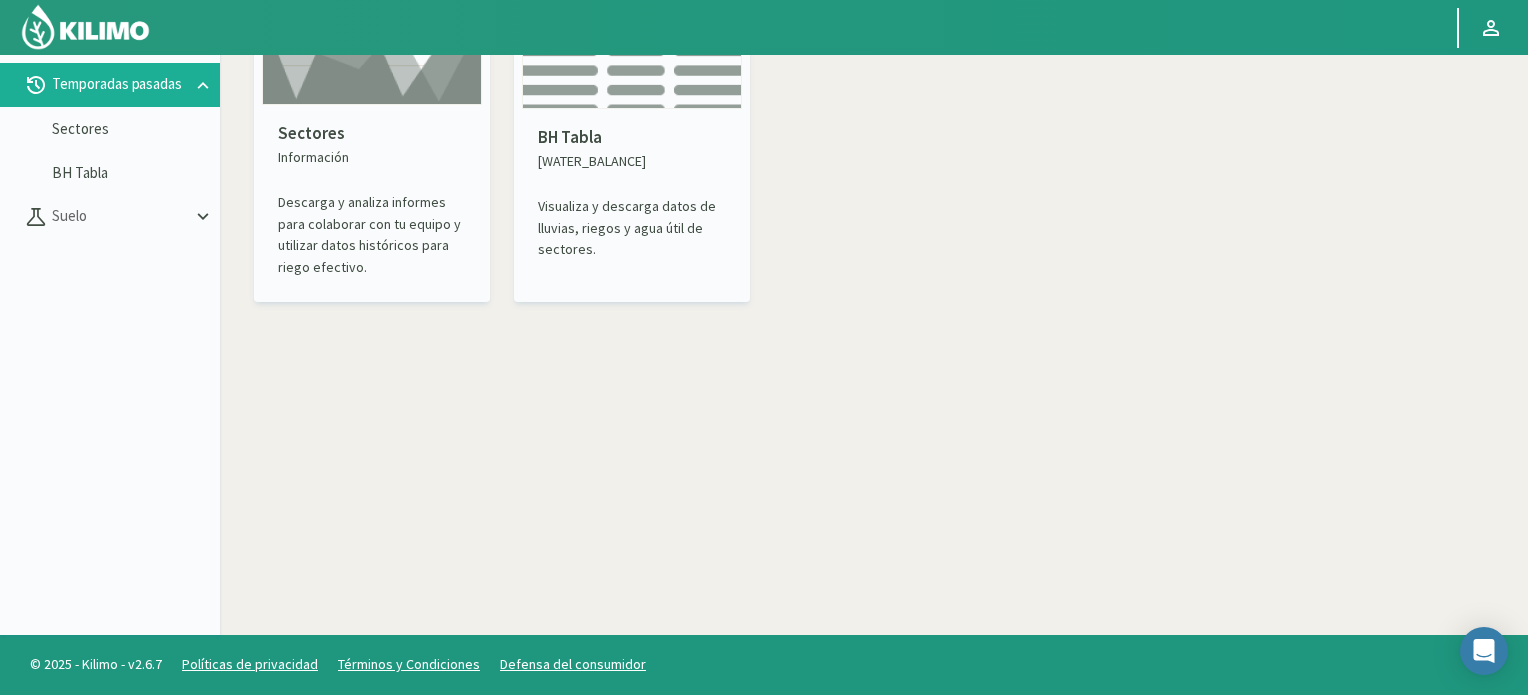 click 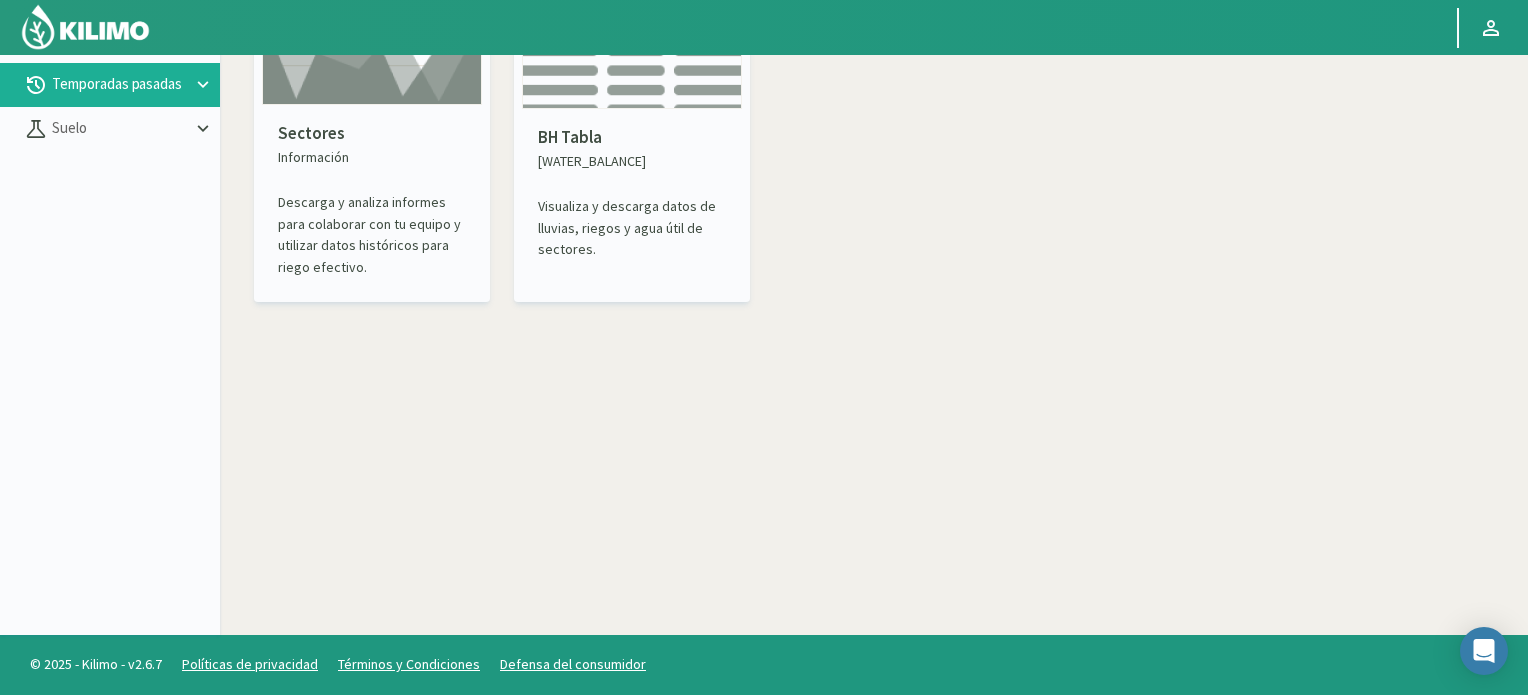 click 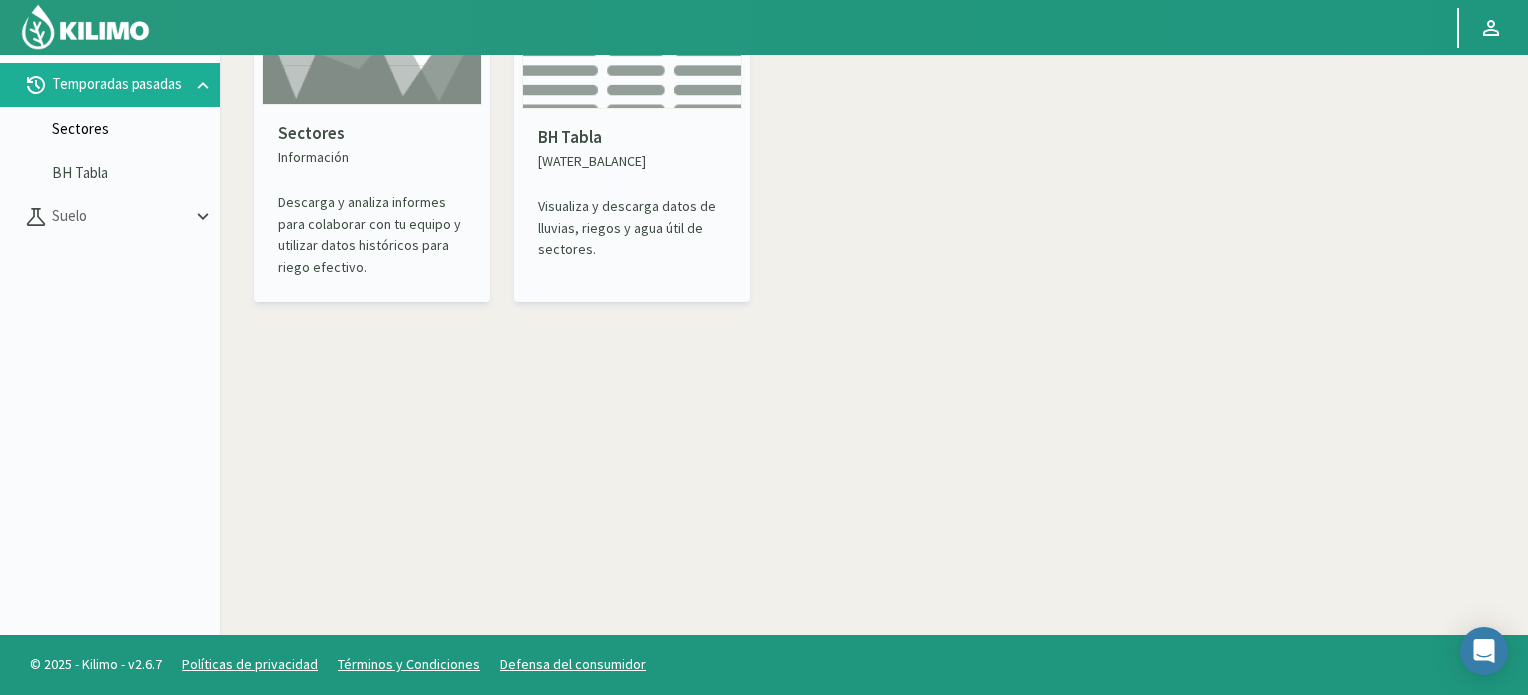 click on "Sectores" 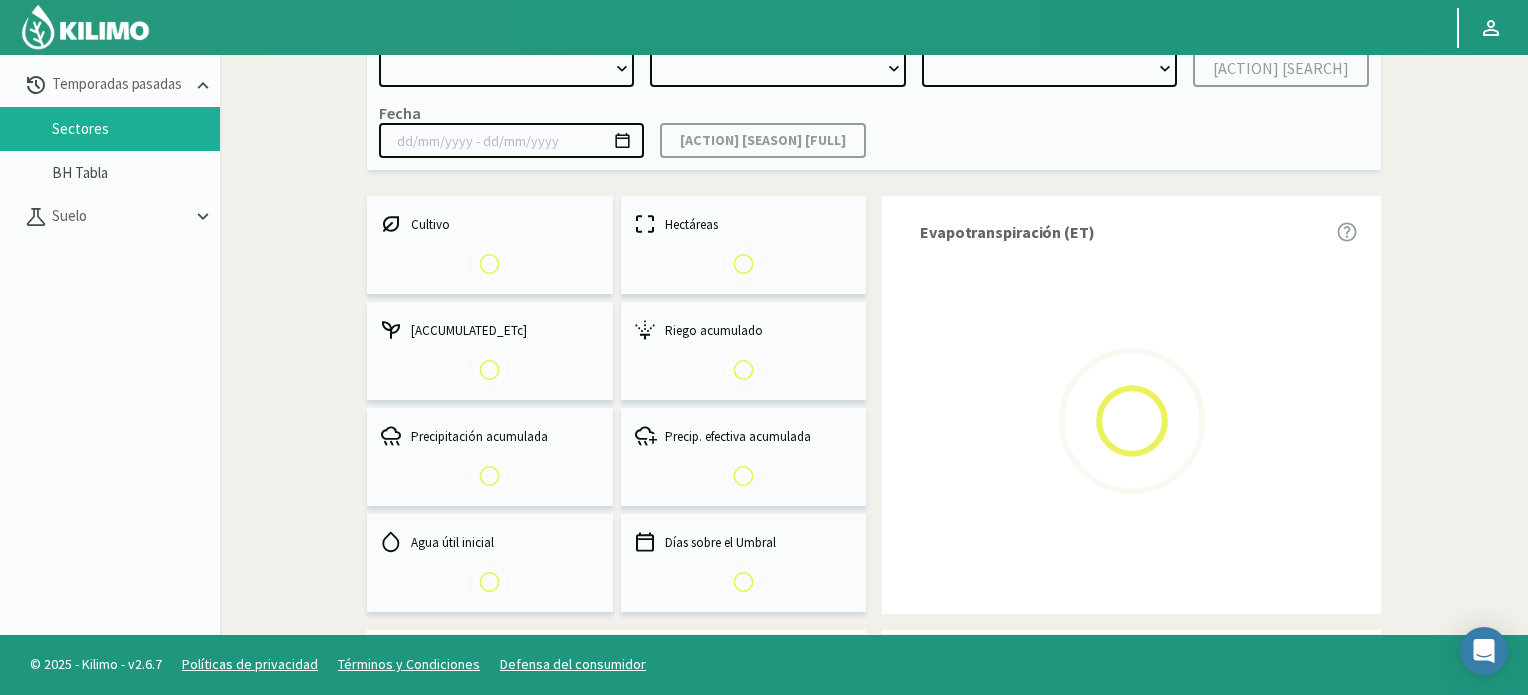 select on "0: Object" 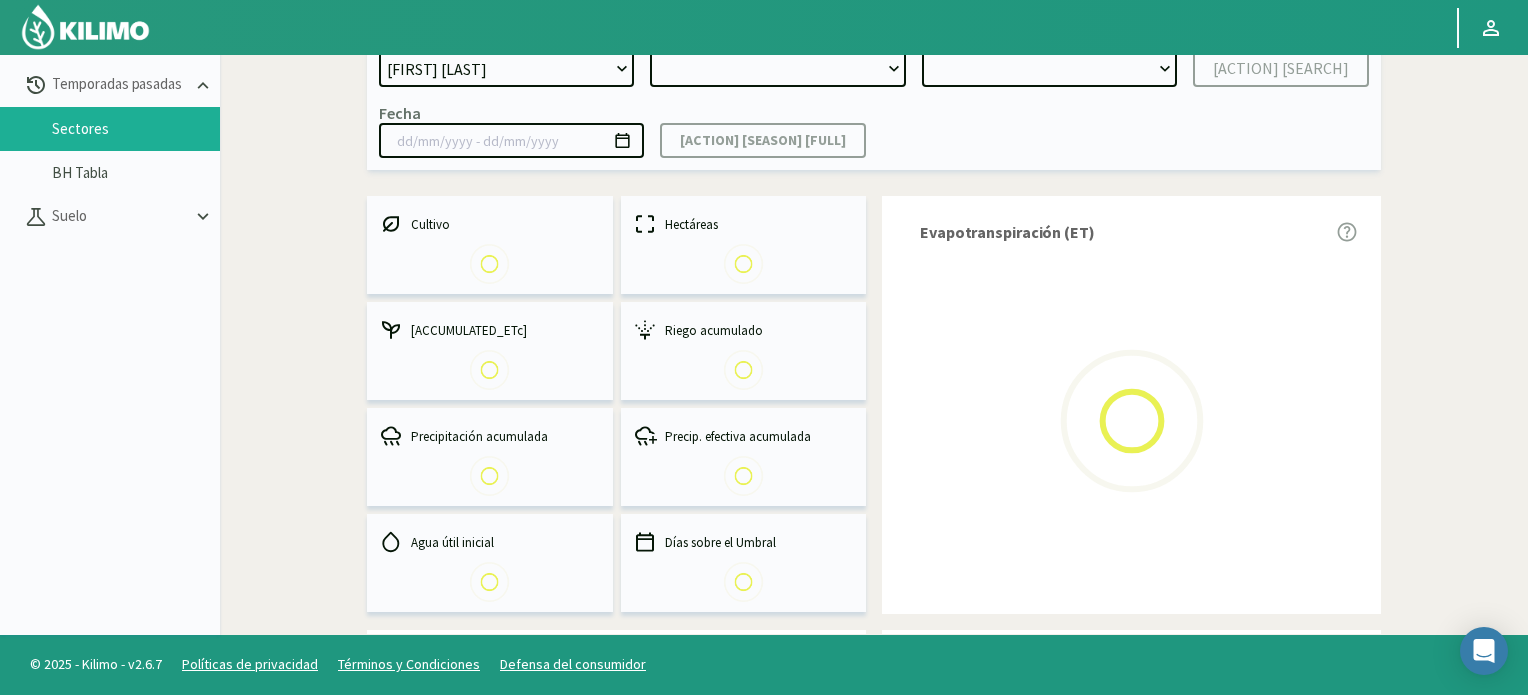 type on "[DD]/[MM]/[YYYY] - [DD]/[MM]/[YYYY]" 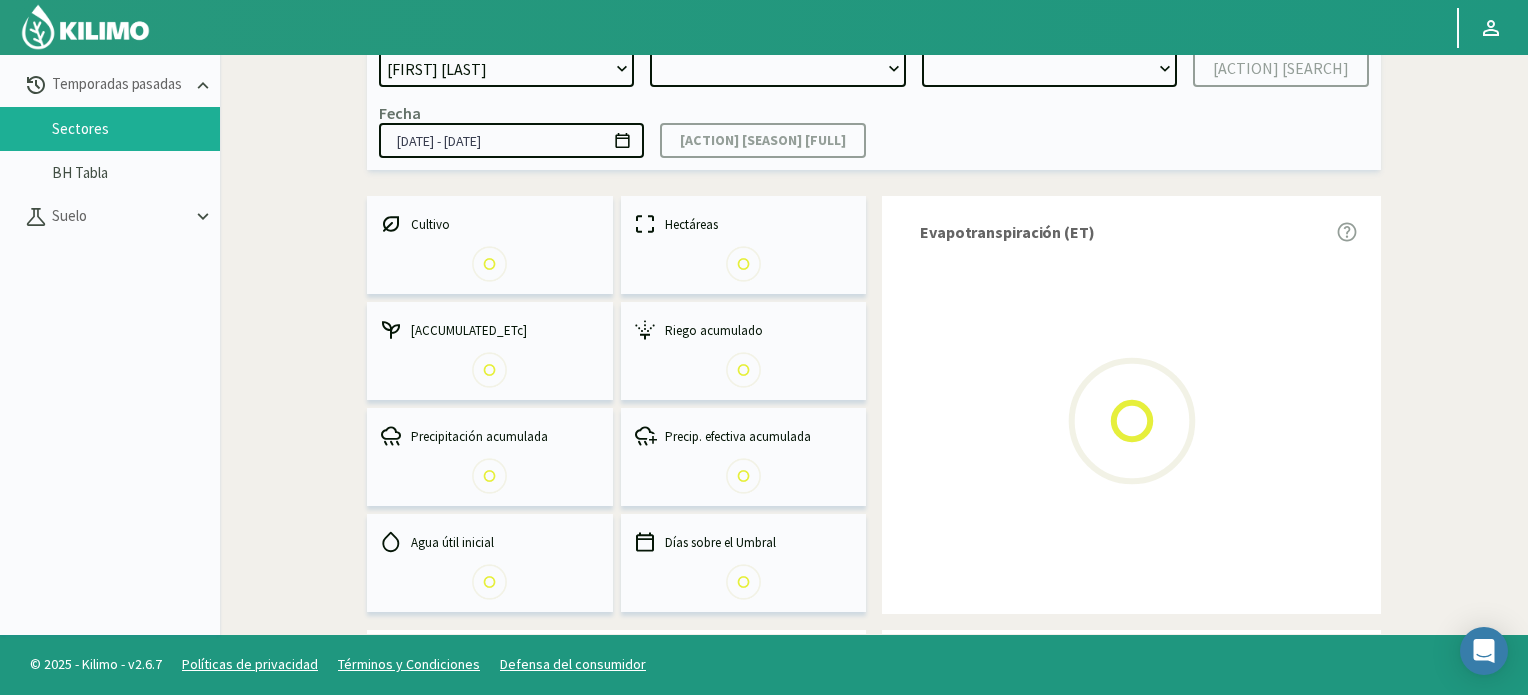 select on "0: [YEAR]" 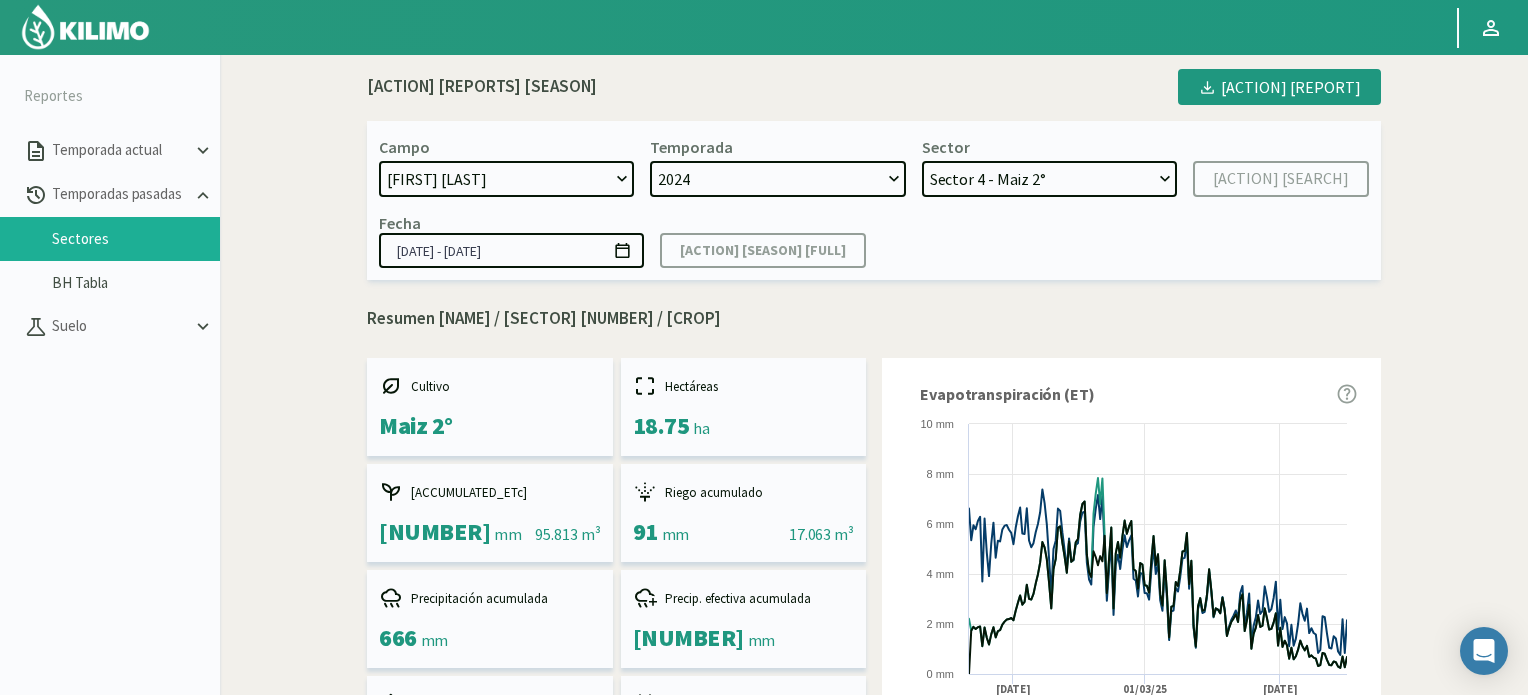 scroll, scrollTop: 0, scrollLeft: 0, axis: both 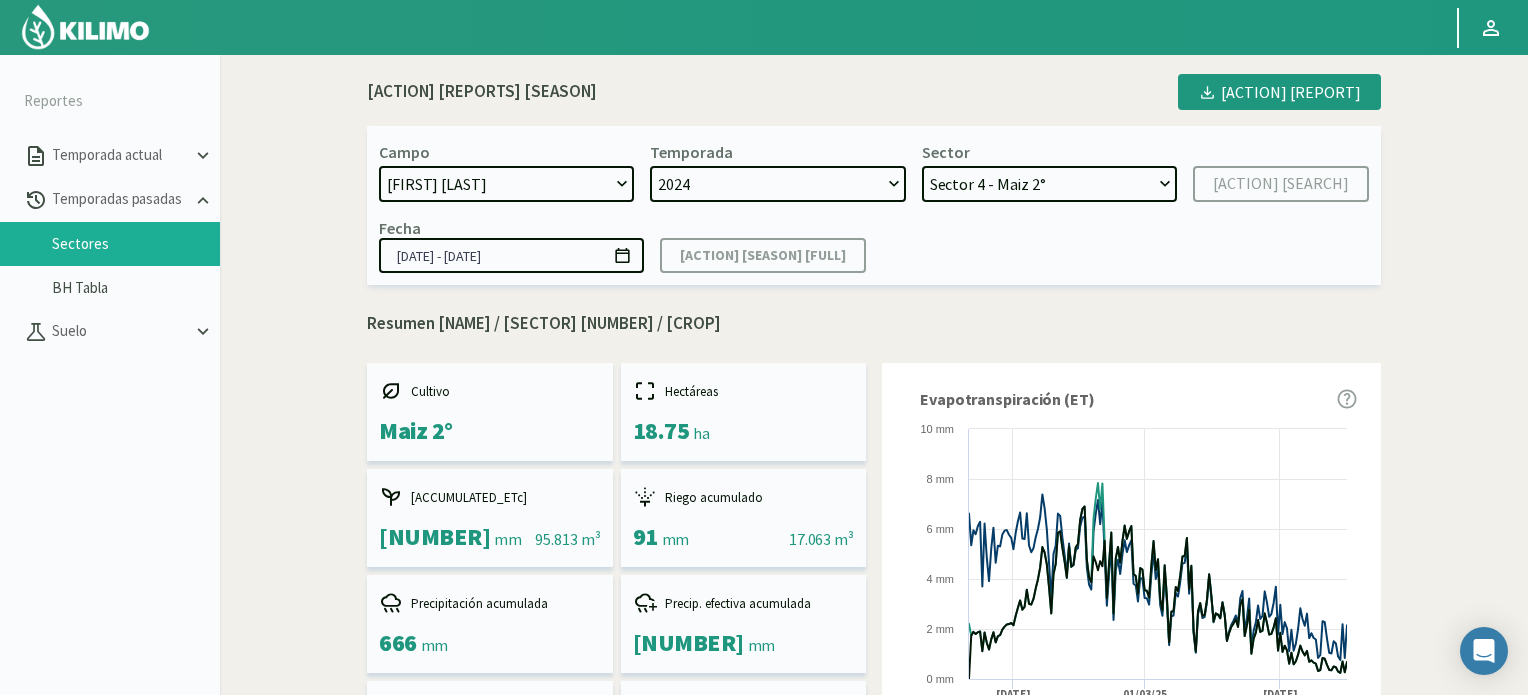 click on "Sector 4 - Maiz 2° Sector 3 - Maiz 2° Sector 2 - Maiz 2° Sector 1 - Maiz 2° Sector 12 - Maiz 1° Sector 14 - Soja 1º Sector 13 - Soja 1º Sector 6 - Soja 1º Sector 5 - Soja 1º Sector 11 - Maiz 1° Sector 10 - Maiz 1° Sector 9 - Maiz 1° Sector 8 - Maiz 1° Sector 7 - Maiz 1° Sector 4 (40 cm) - Trigo Sector 3 (40 cm) - Trigo Sector 2 (40 cm) - Trigo Sector 1  (40 cm) - Trigo Sector 4 - Trigo Sector 3 - Trigo Sector 2 - Trigo Sector 1 - Trigo" 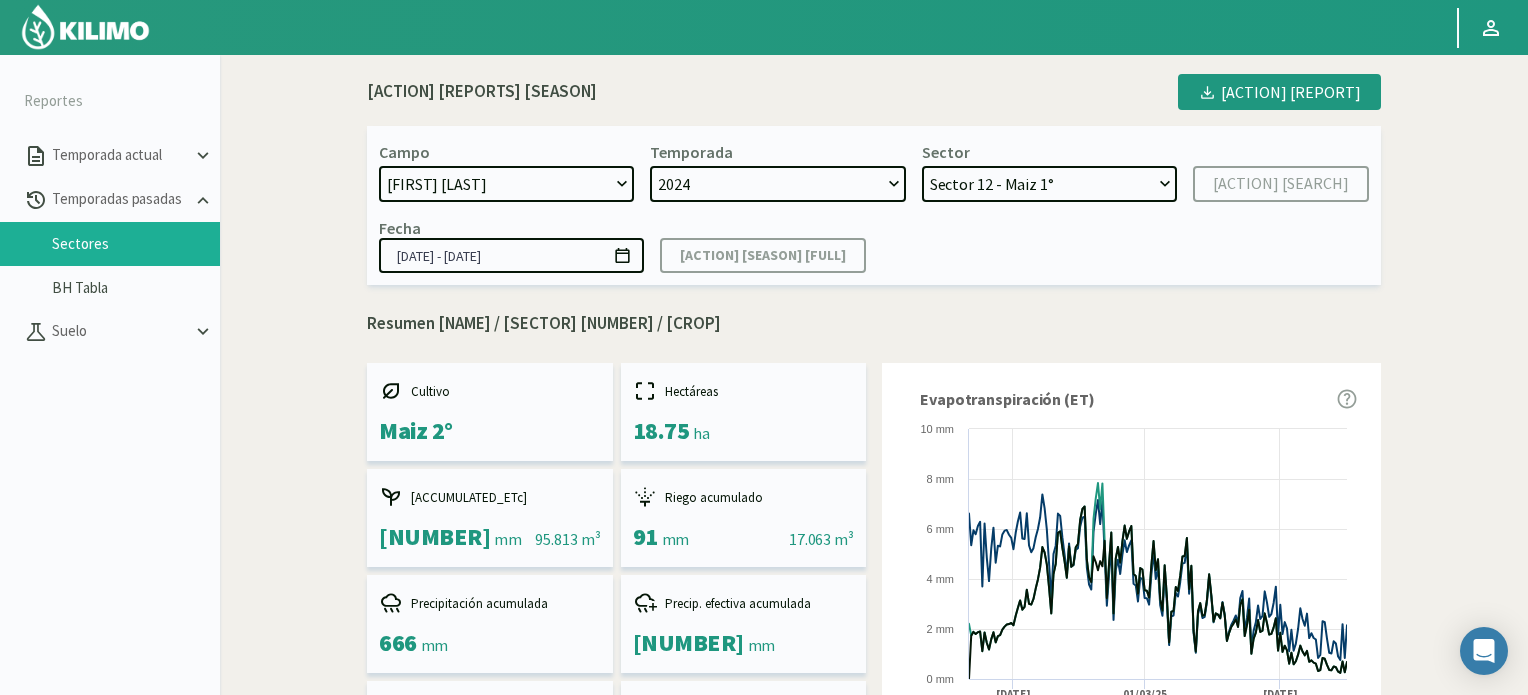 click on "Sector 4 - Maiz 2° Sector 3 - Maiz 2° Sector 2 - Maiz 2° Sector 1 - Maiz 2° Sector 12 - Maiz 1° Sector 14 - Soja 1º Sector 13 - Soja 1º Sector 6 - Soja 1º Sector 5 - Soja 1º Sector 11 - Maiz 1° Sector 10 - Maiz 1° Sector 9 - Maiz 1° Sector 8 - Maiz 1° Sector 7 - Maiz 1° Sector 4 (40 cm) - Trigo Sector 3 (40 cm) - Trigo Sector 2 (40 cm) - Trigo Sector 1  (40 cm) - Trigo Sector 4 - Trigo Sector 3 - Trigo Sector 2 - Trigo Sector 1 - Trigo" 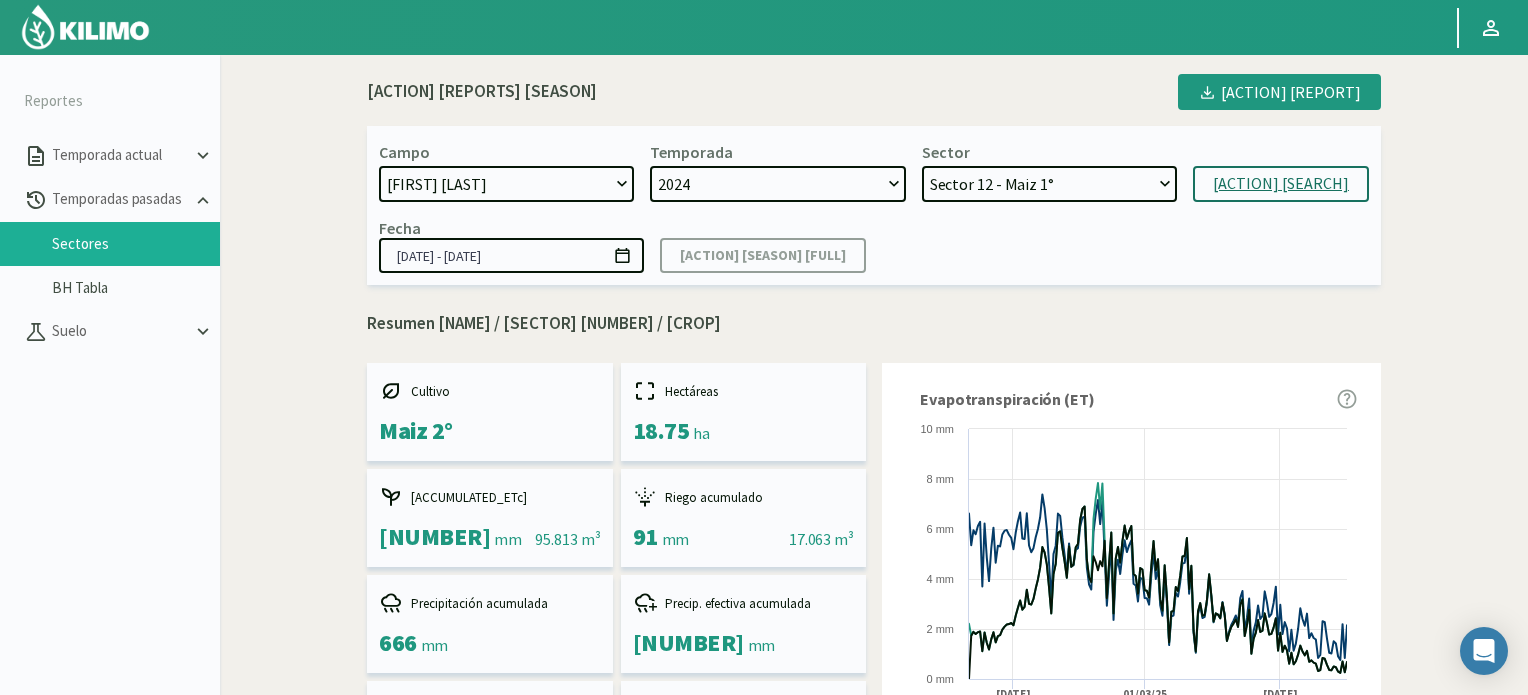 click on "Aplicar búsqueda" 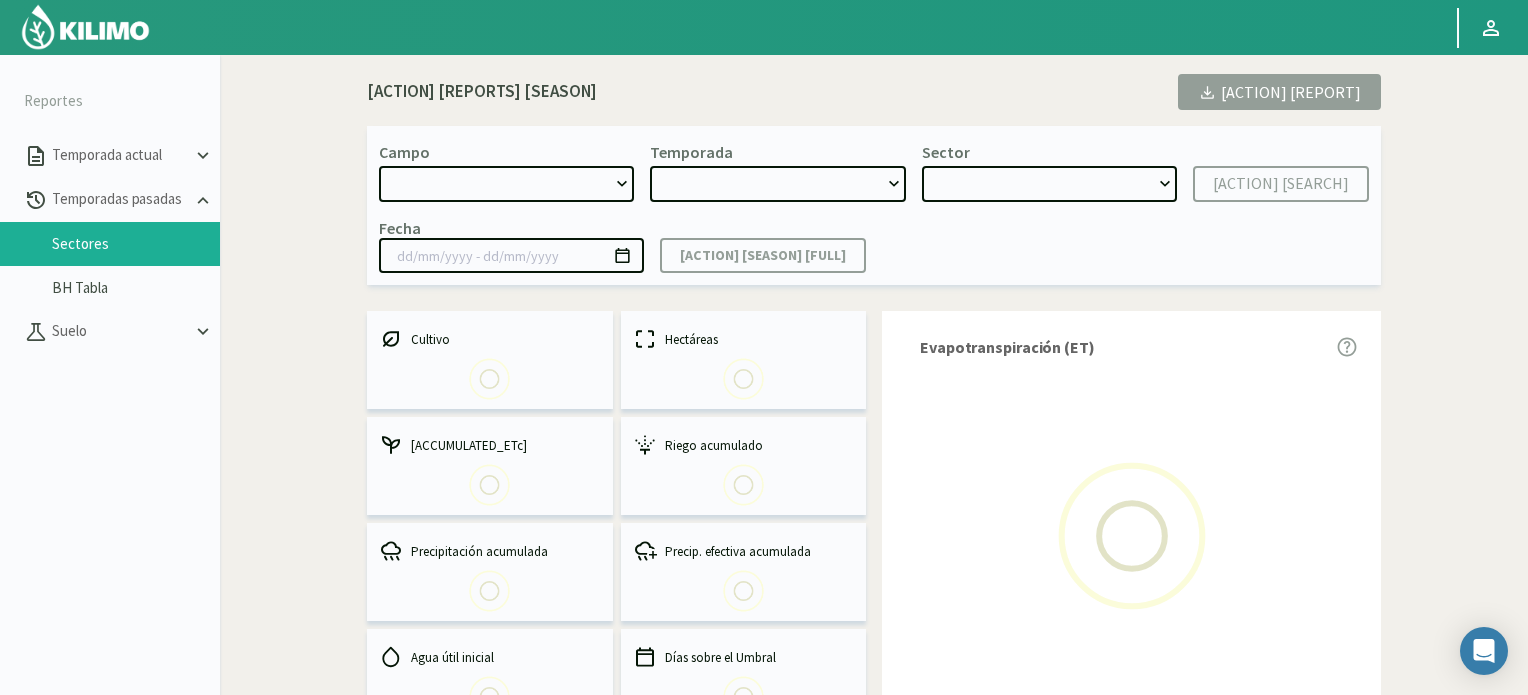 select on "0: Object" 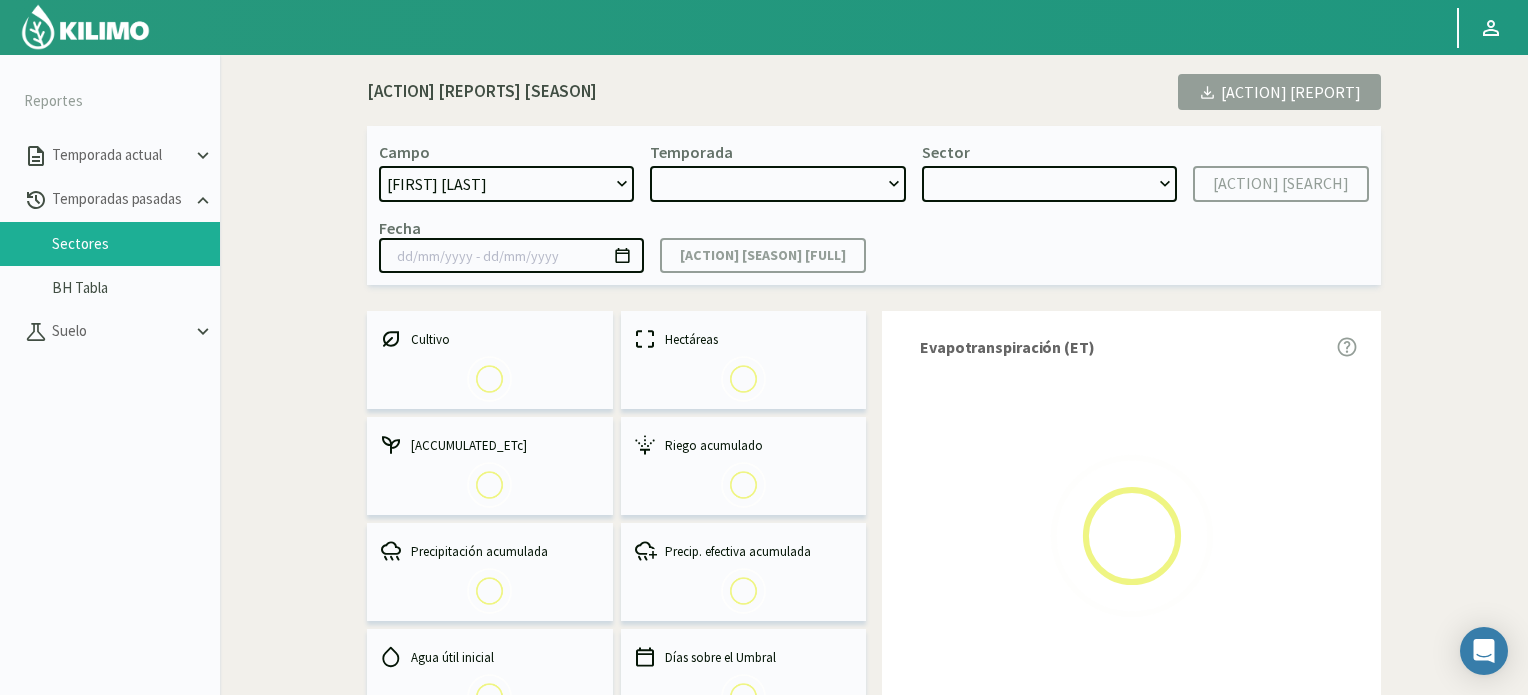 type on "12/11/2024 - 12/03/2025" 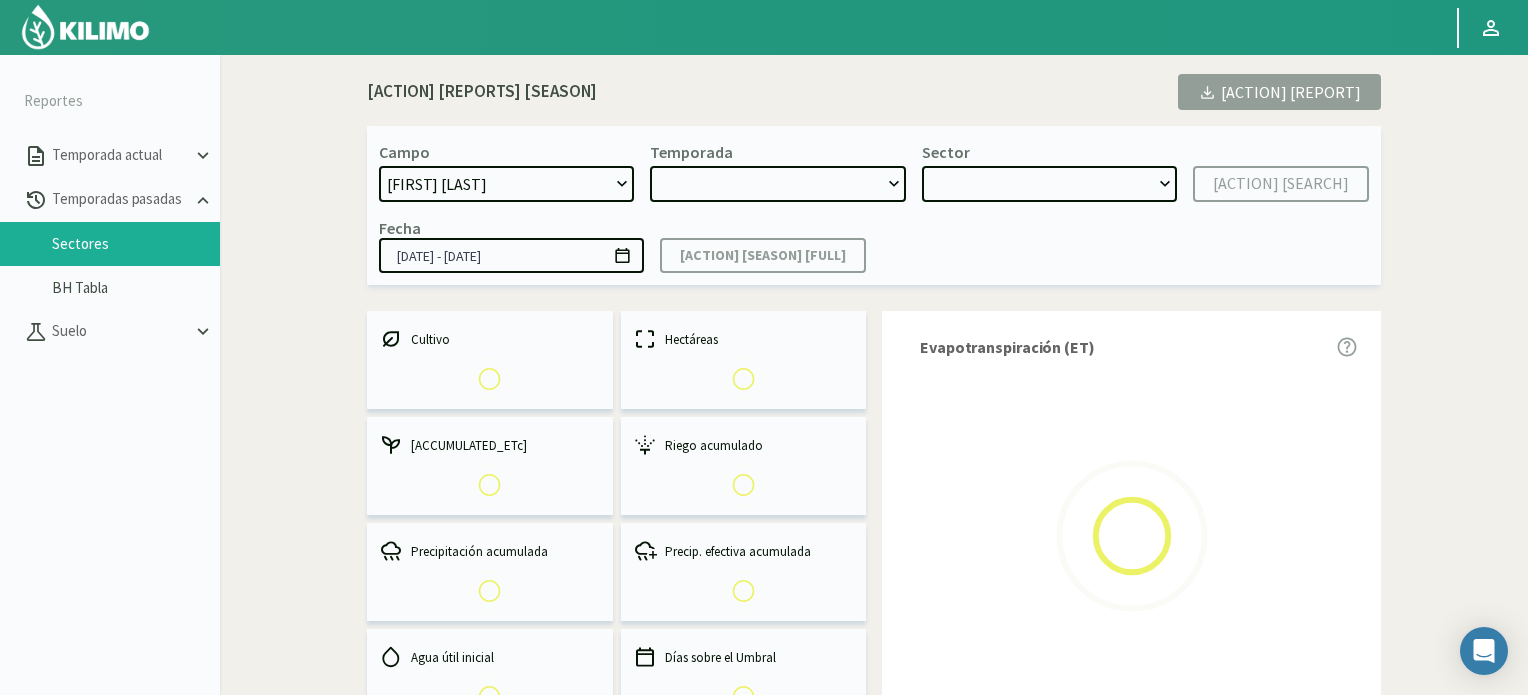 select on "0: [YEAR]" 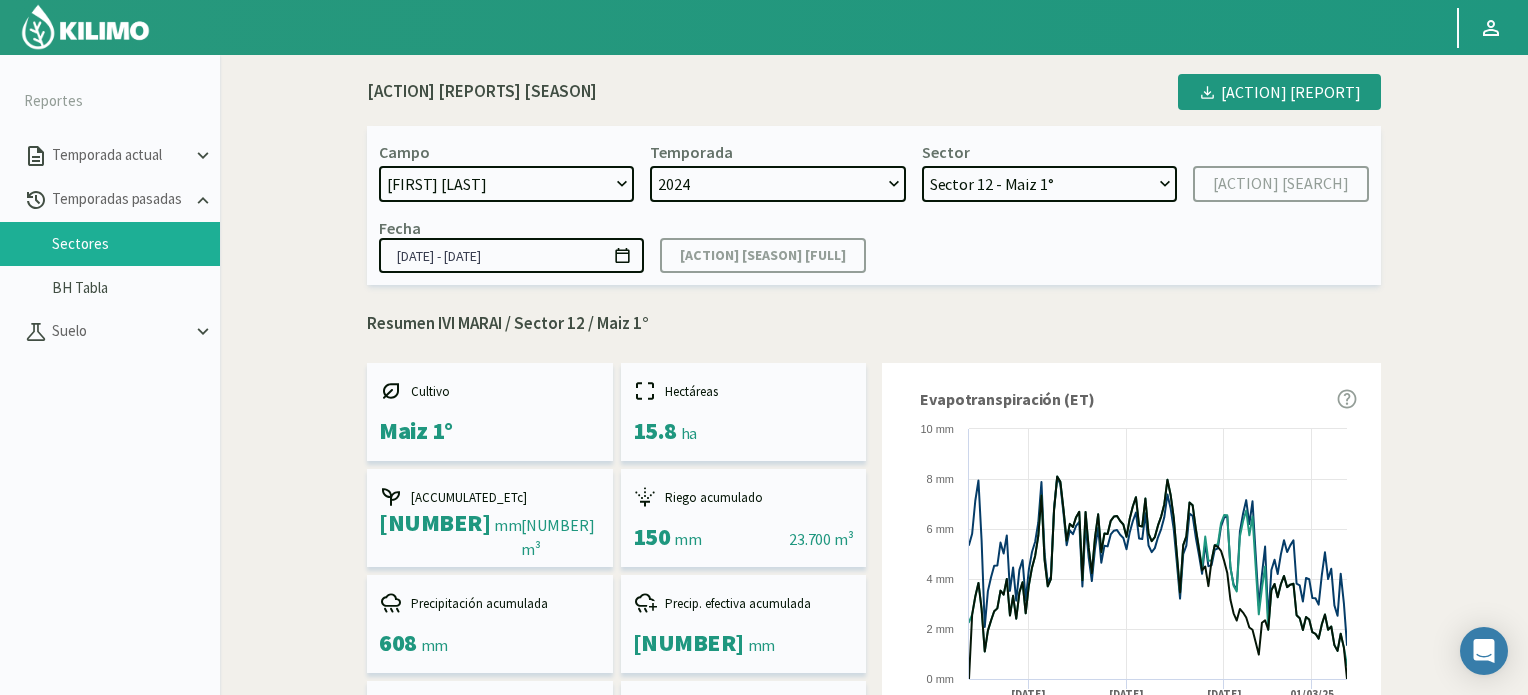 click on "Sector 4 - Maiz 2° Sector 3 - Maiz 2° Sector 2 - Maiz 2° Sector 1 - Maiz 2° Sector 12 - Maiz 1° Sector 14 - Soja 1º Sector 13 - Soja 1º Sector 6 - Soja 1º Sector 5 - Soja 1º Sector 11 - Maiz 1° Sector 10 - Maiz 1° Sector 9 - Maiz 1° Sector 8 - Maiz 1° Sector 7 - Maiz 1° Sector 4 (40 cm) - Trigo Sector 3 (40 cm) - Trigo Sector 2 (40 cm) - Trigo Sector 1  (40 cm) - Trigo Sector 4 - Trigo Sector 3 - Trigo Sector 2 - Trigo Sector 1 - Trigo" 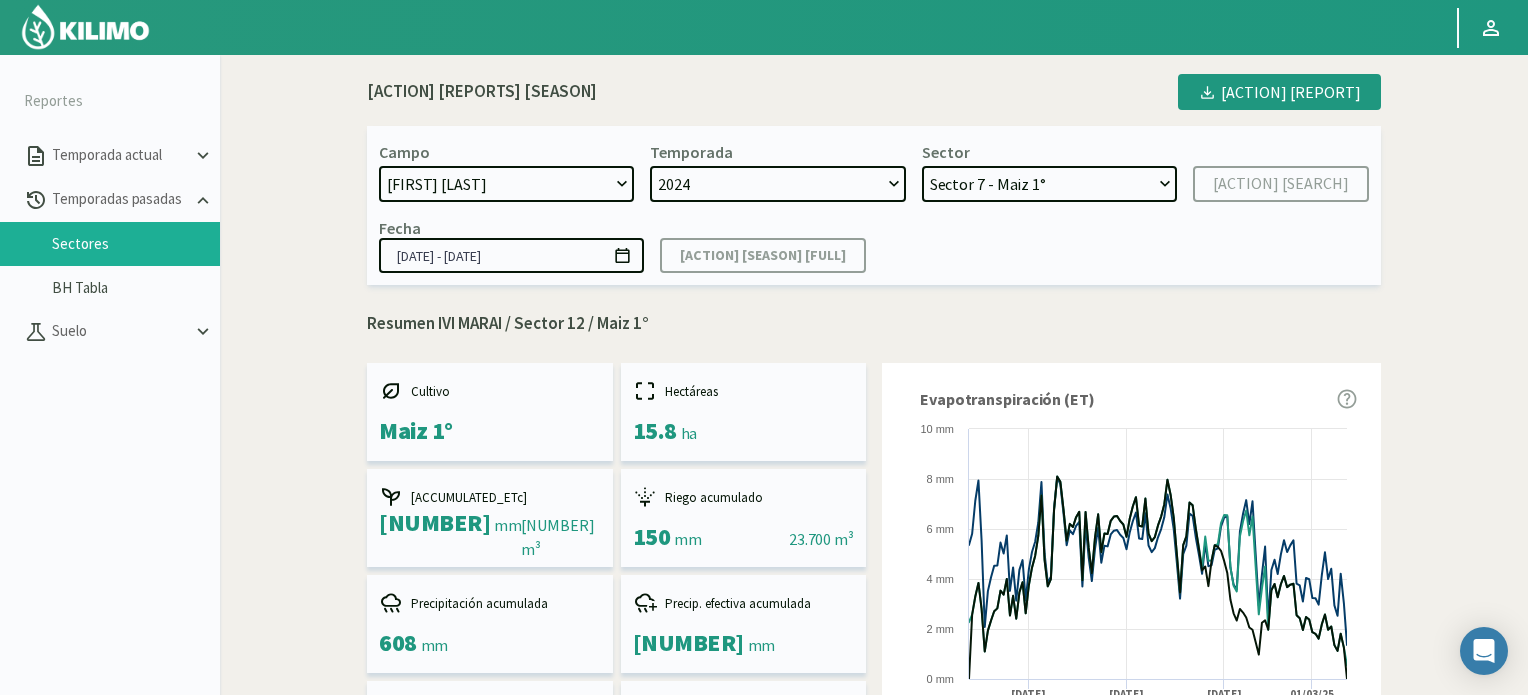 click on "Sector 4 - Maiz 2° Sector 3 - Maiz 2° Sector 2 - Maiz 2° Sector 1 - Maiz 2° Sector 12 - Maiz 1° Sector 14 - Soja 1º Sector 13 - Soja 1º Sector 6 - Soja 1º Sector 5 - Soja 1º Sector 11 - Maiz 1° Sector 10 - Maiz 1° Sector 9 - Maiz 1° Sector 8 - Maiz 1° Sector 7 - Maiz 1° Sector 4 (40 cm) - Trigo Sector 3 (40 cm) - Trigo Sector 2 (40 cm) - Trigo Sector 1  (40 cm) - Trigo Sector 4 - Trigo Sector 3 - Trigo Sector 2 - Trigo Sector 1 - Trigo" 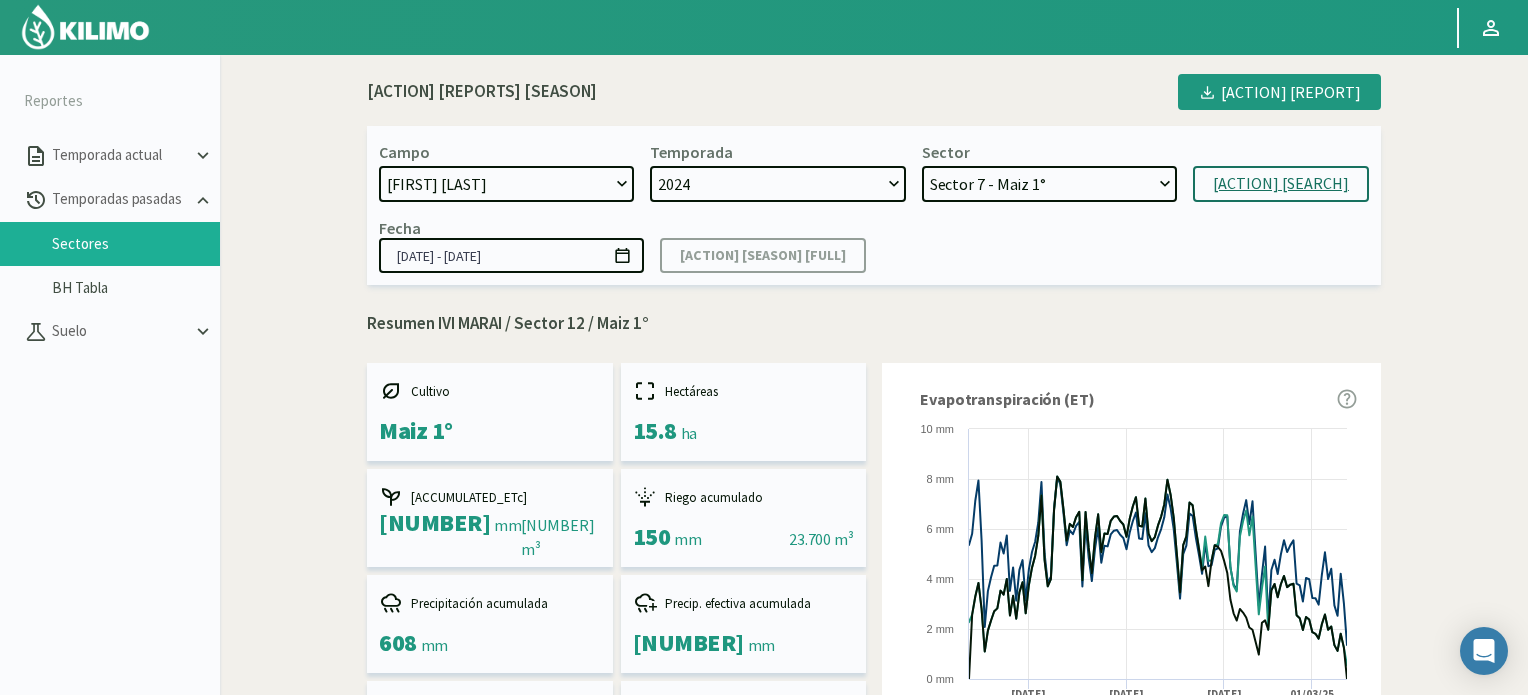 click on "Aplicar búsqueda" 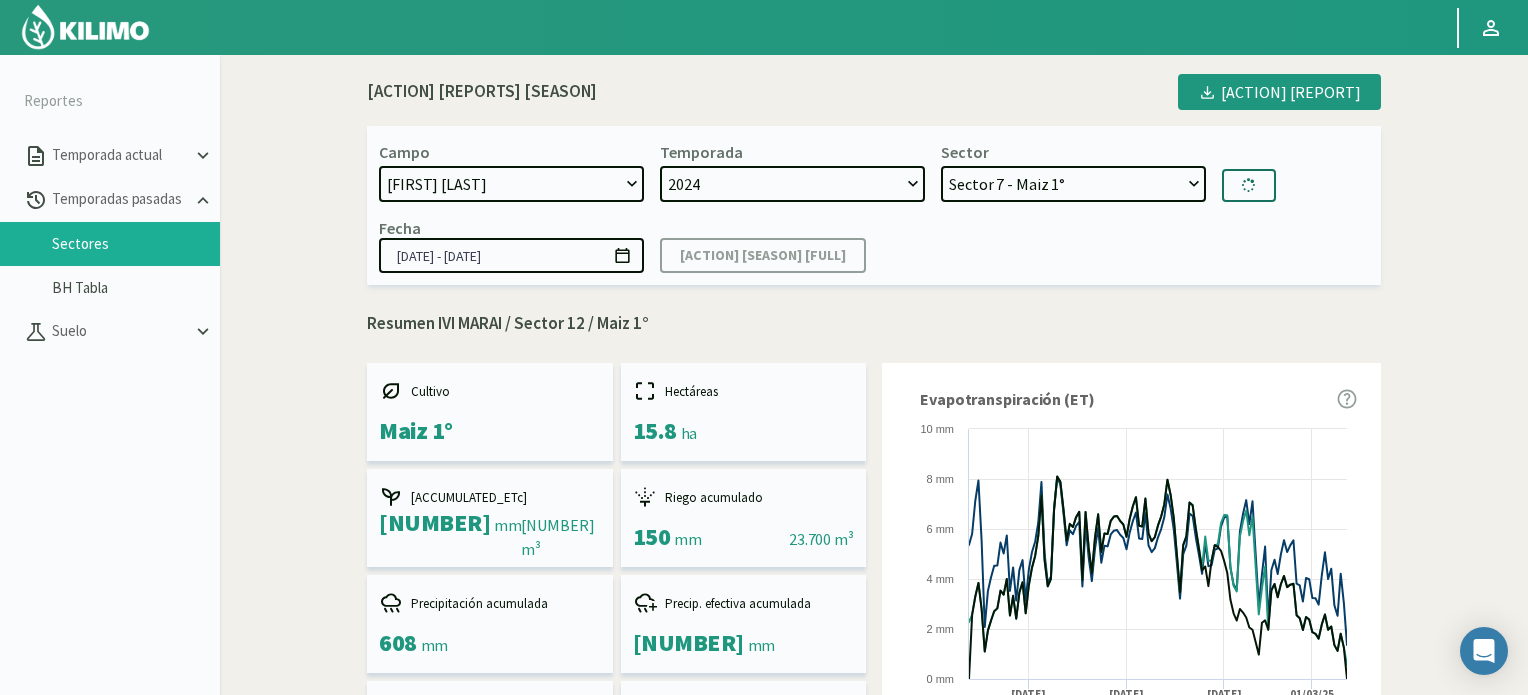 type on "16/09/2024 - 12/03/2025" 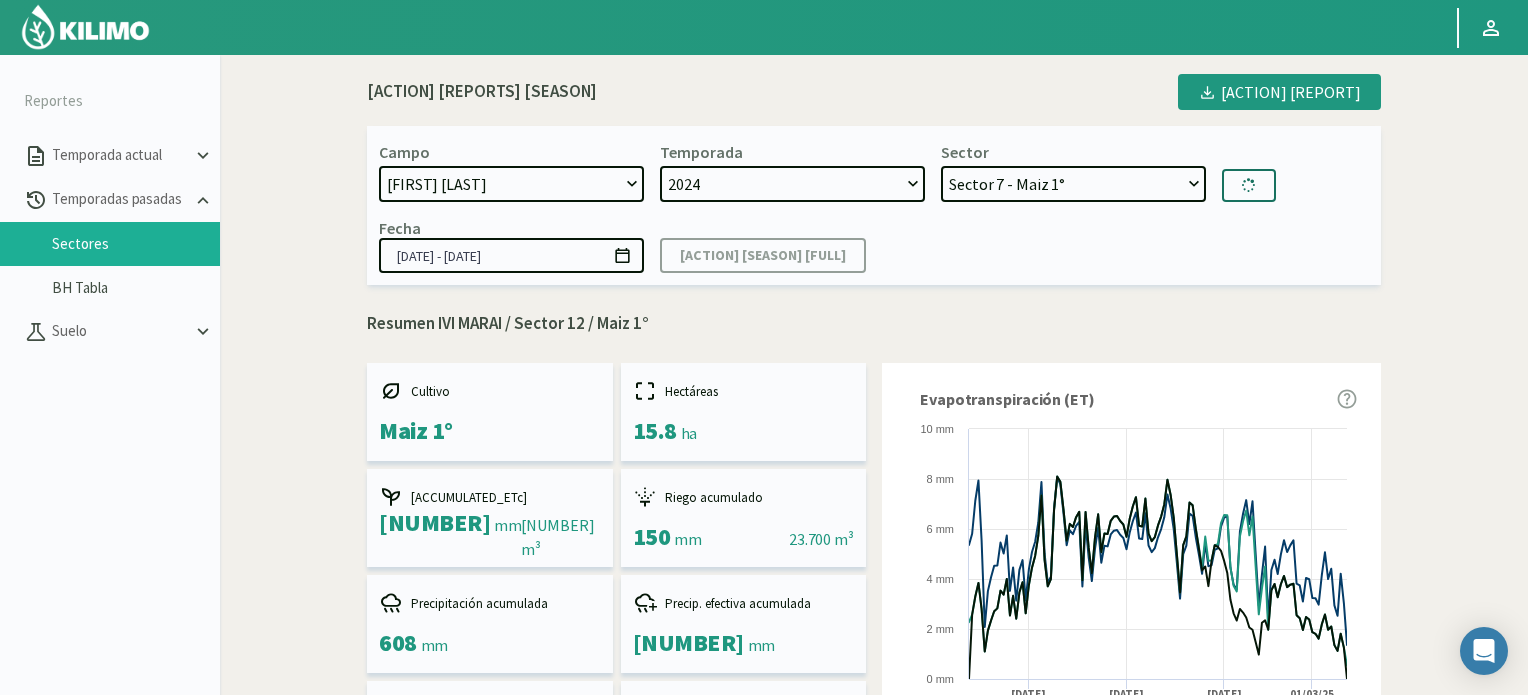 select on "35: Object" 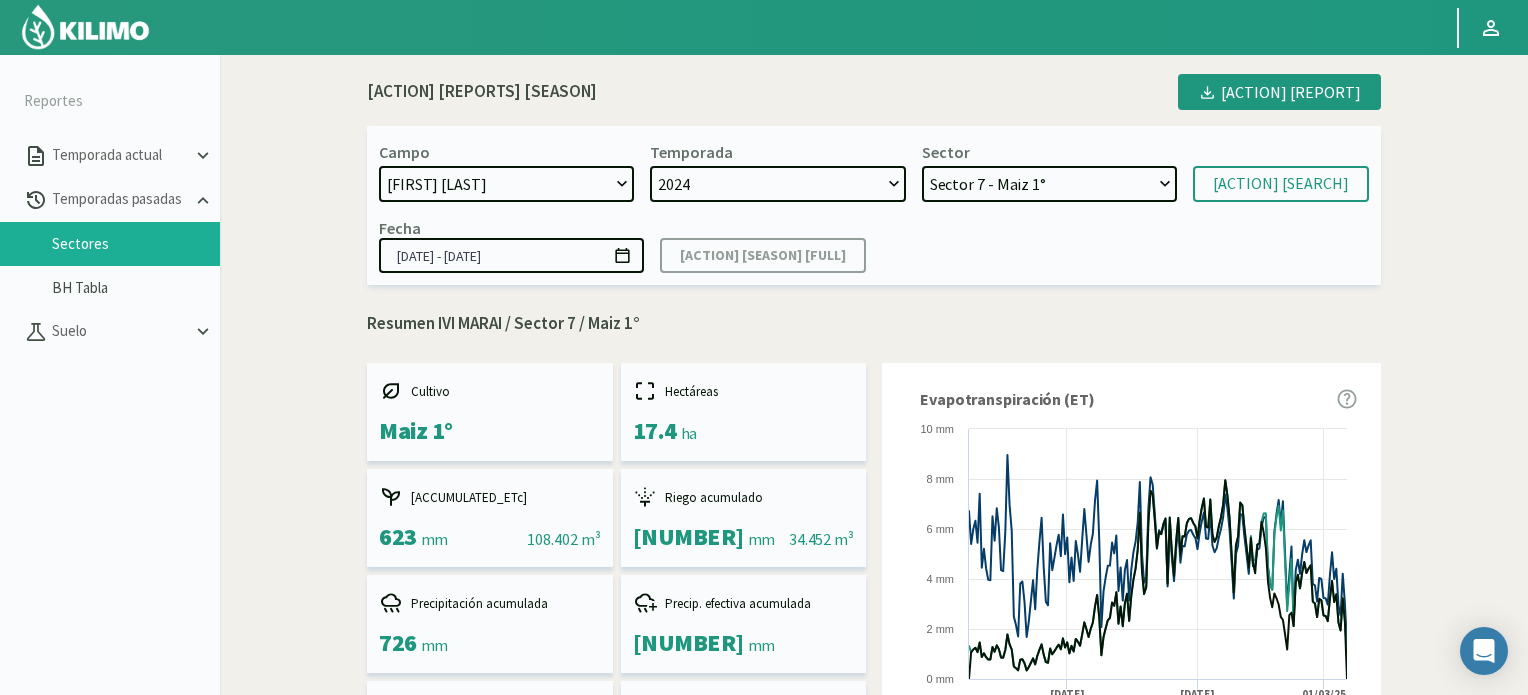 click on "[YEAR]   [YEAR]   [YEAR]   [YEAR]   [YEAR]" 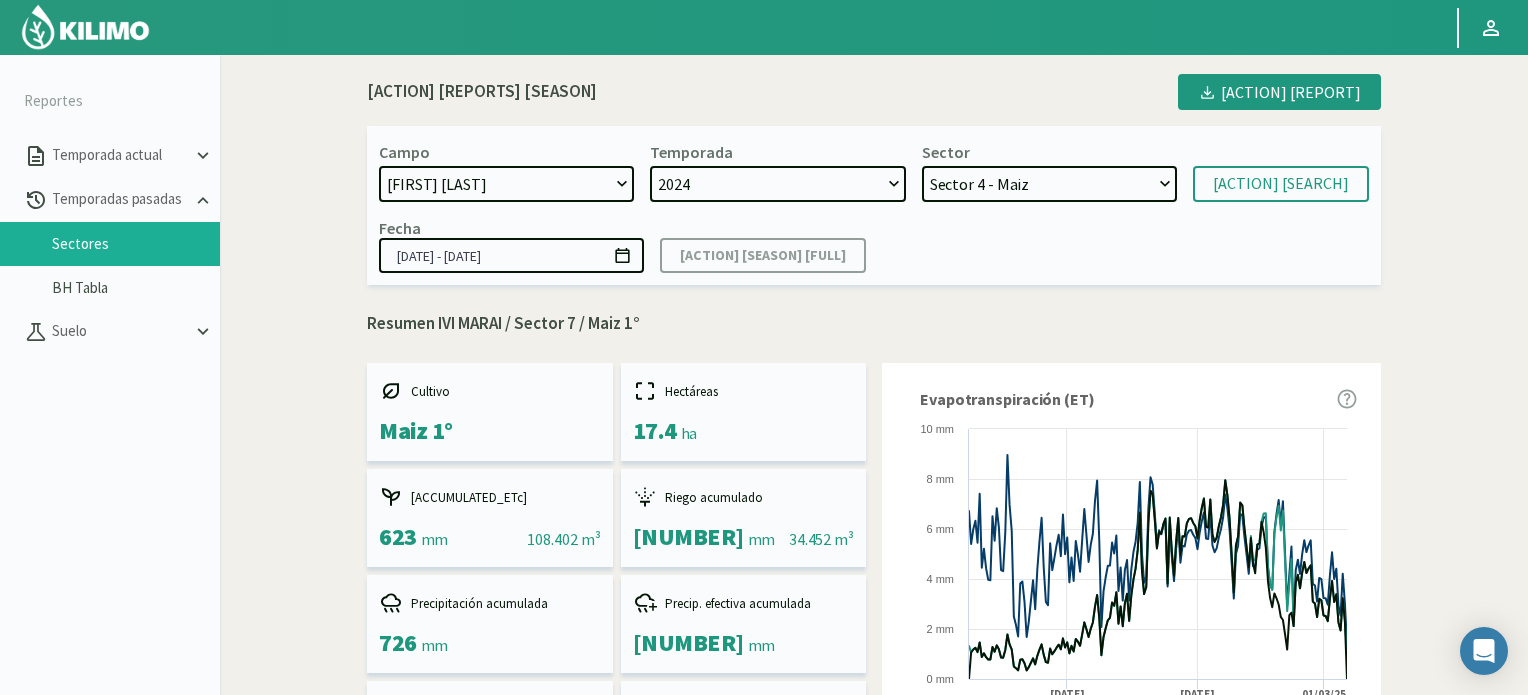 click on "Sector 4 - Maiz   Sector 3 - Maiz   Sector 2 - Maiz   Sector 1 - Maiz" 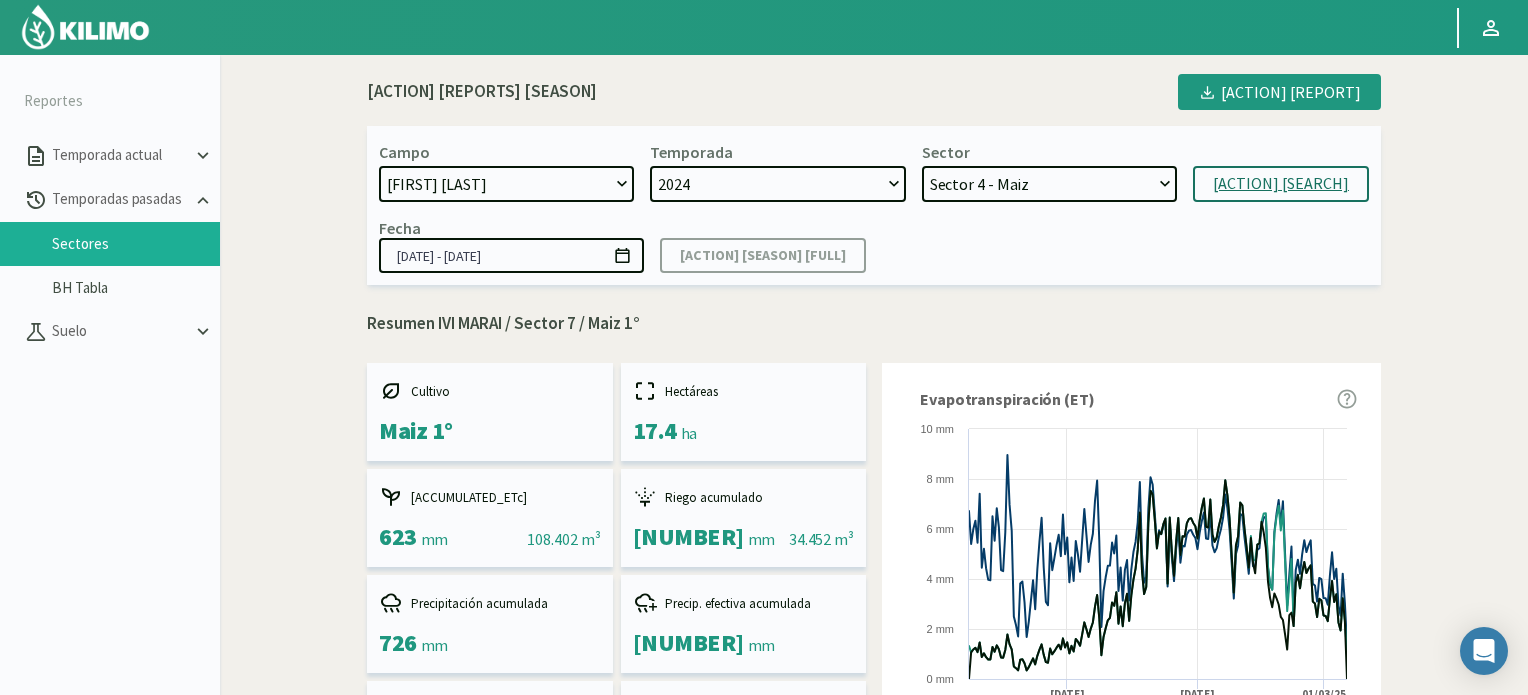 click on "Aplicar búsqueda" 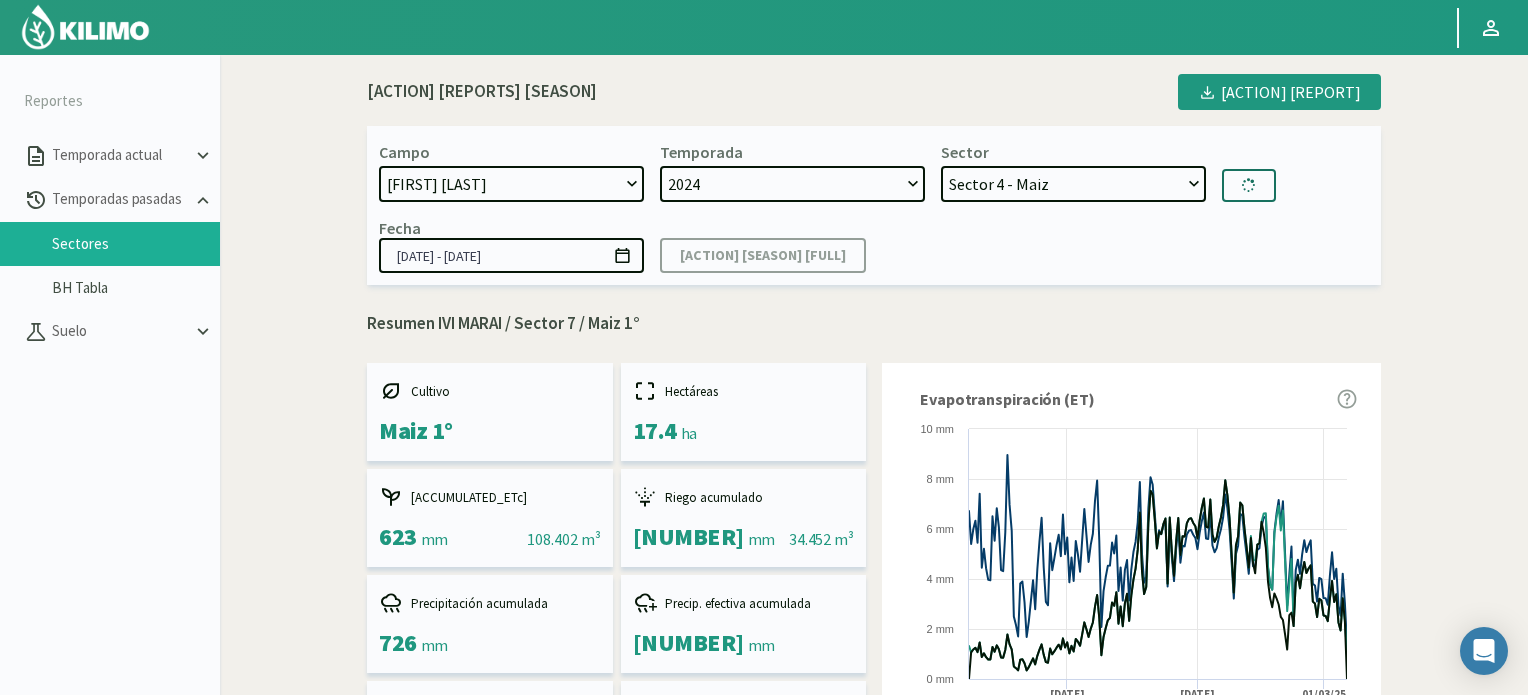 type on "18/09/2020 - 12/05/2021" 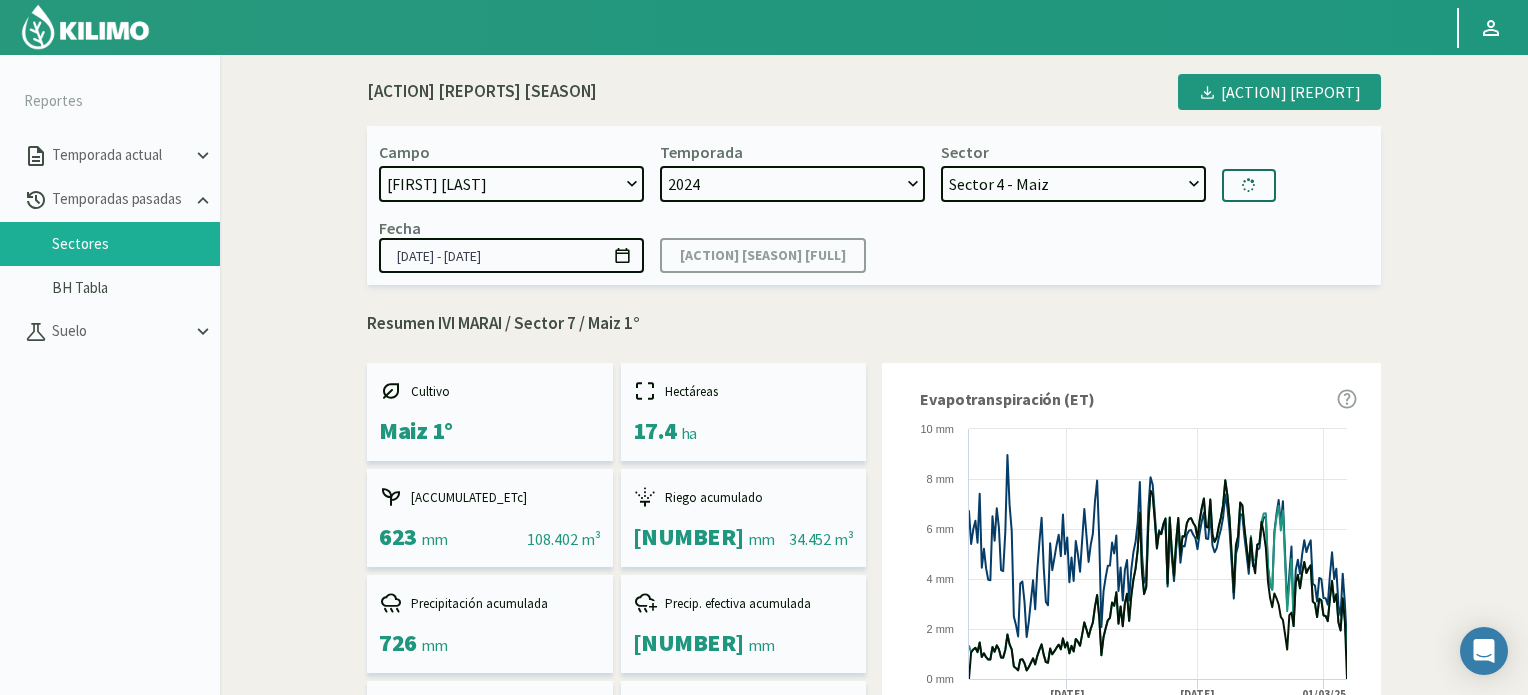 select on "48: Object" 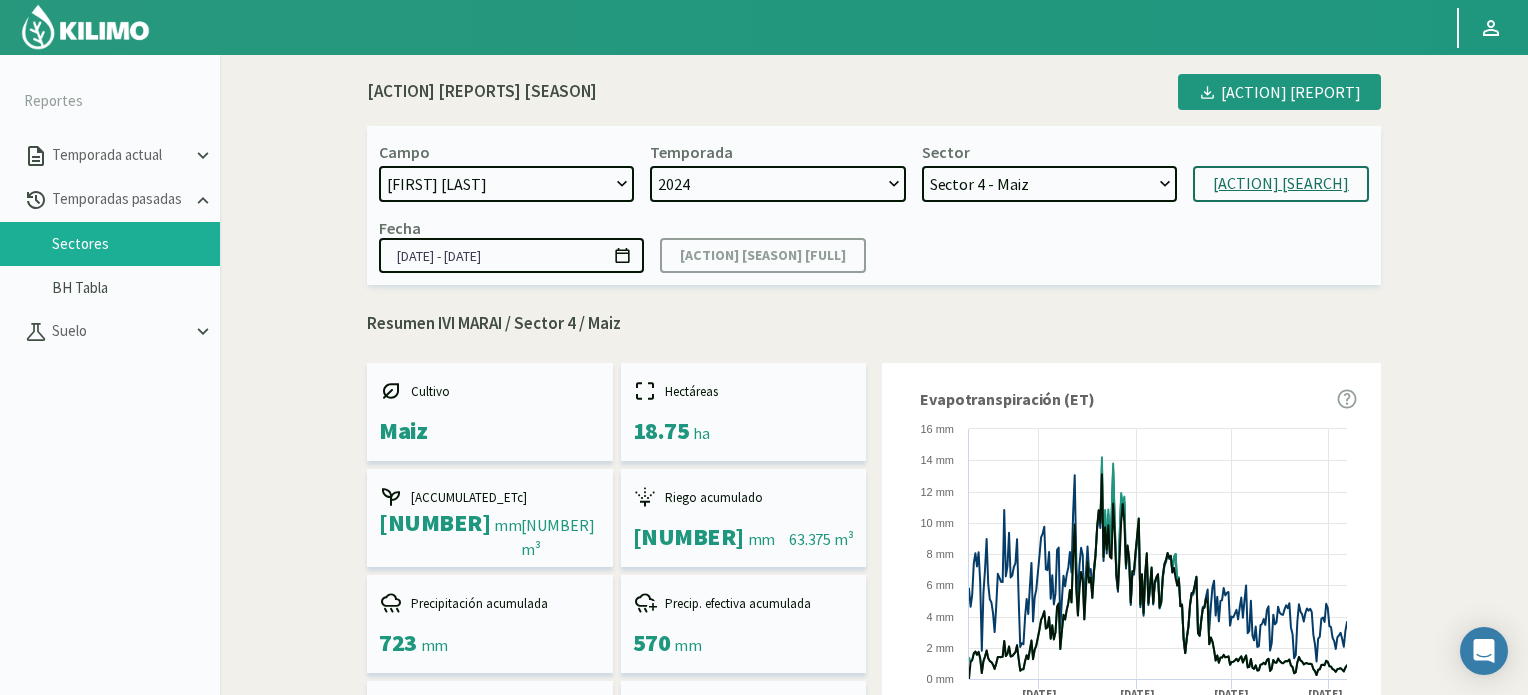 click on "Sector 4 - Maiz   Sector 3 - Maiz   Sector 2 - Maiz   Sector 1 - Maiz" 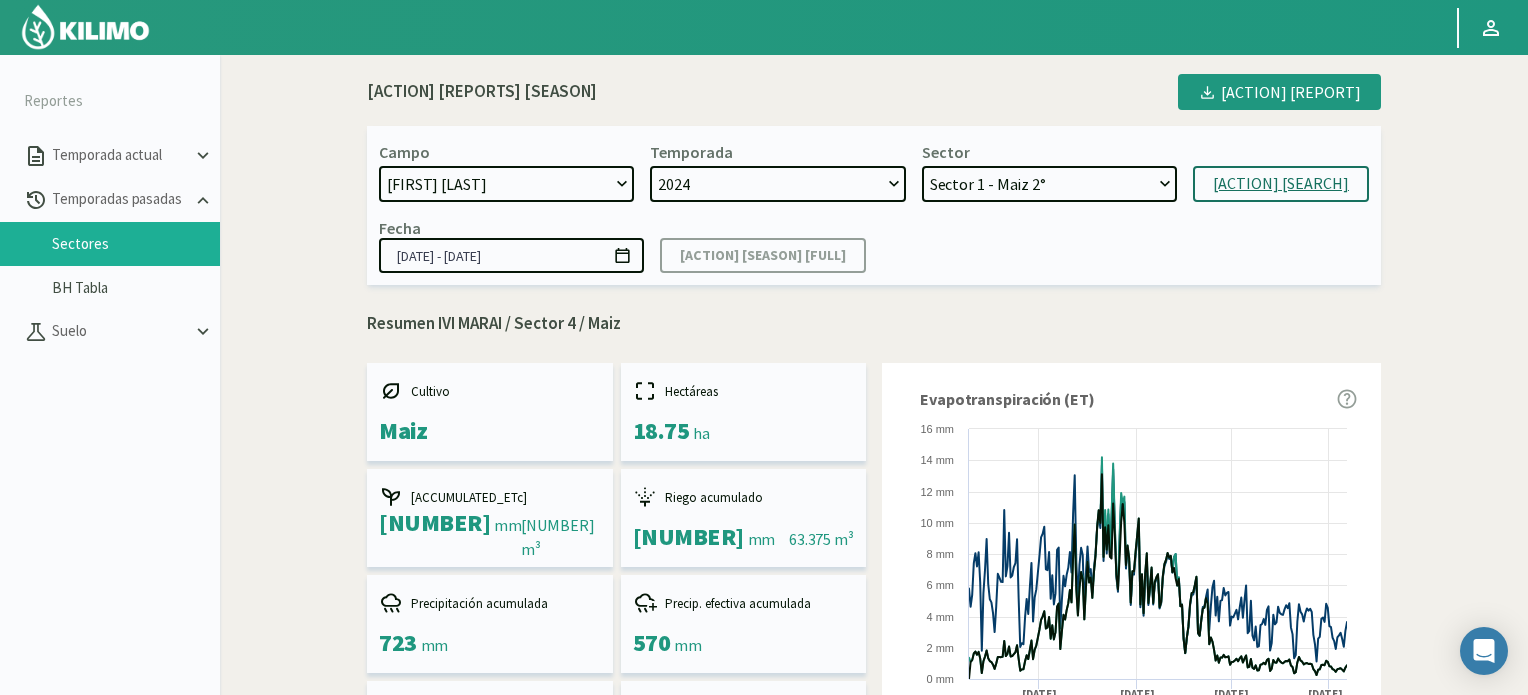 click on "Sector 1 - Maiz 2°   Sector 14 - Maíz tardío   Sector 13 - Maíz tardío   Sector 4 - Maiz 2°   Sector 3 - Maiz 2°   Sector 2 - Maiz 2°   Sector 9 - Maiz   Sector 10 - Maiz   Sector 8 - Maiz   Sector 7 - Maiz   Sector 6 - Maíz precoz   Sector 5 - Maíz precoz   Sector 4 - Trigo   Sector 3 - Trigo   Sector 2 - Trigo   Sector 1 - Trigo" 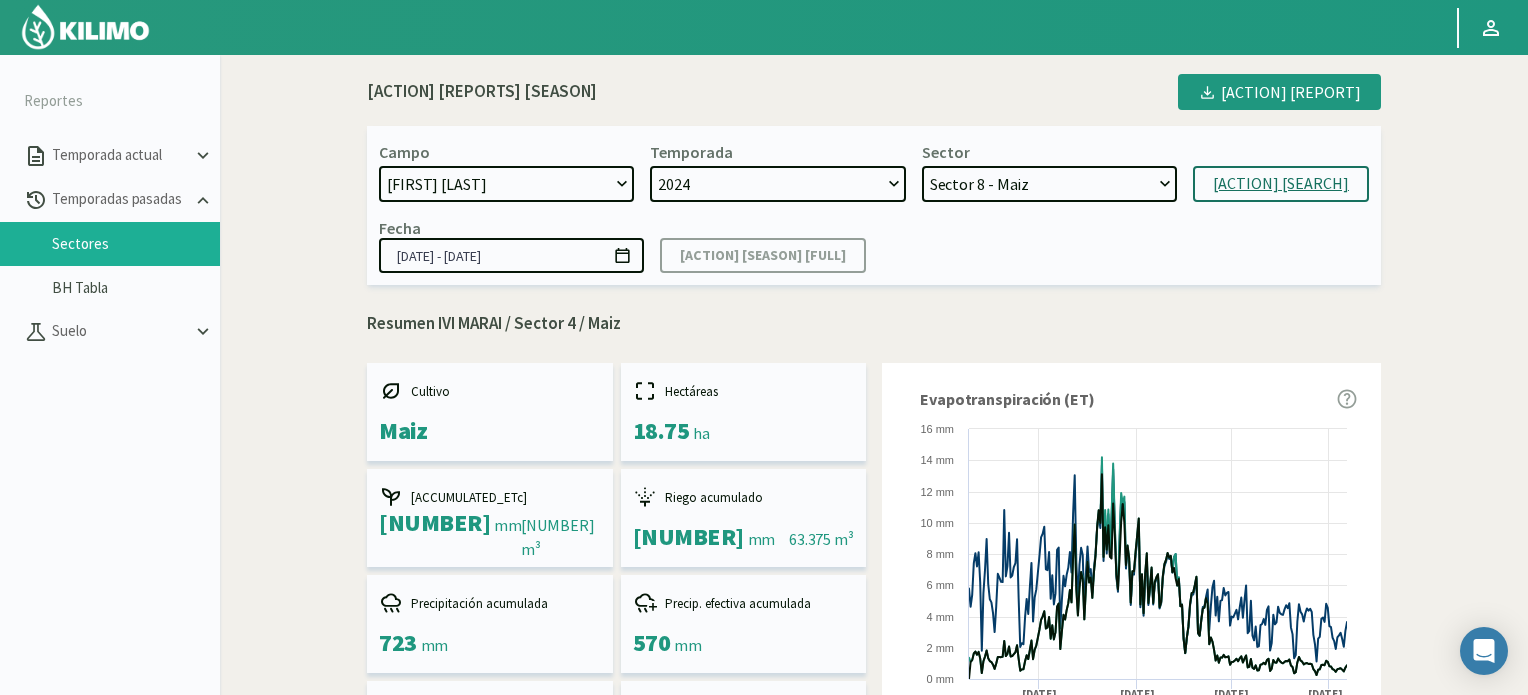 click on "Sector 1 - Maiz 2°   Sector 14 - Maíz tardío   Sector 13 - Maíz tardío   Sector 4 - Maiz 2°   Sector 3 - Maiz 2°   Sector 2 - Maiz 2°   Sector 9 - Maiz   Sector 10 - Maiz   Sector 8 - Maiz   Sector 7 - Maiz   Sector 6 - Maíz precoz   Sector 5 - Maíz precoz   Sector 4 - Trigo   Sector 3 - Trigo   Sector 2 - Trigo   Sector 1 - Trigo" 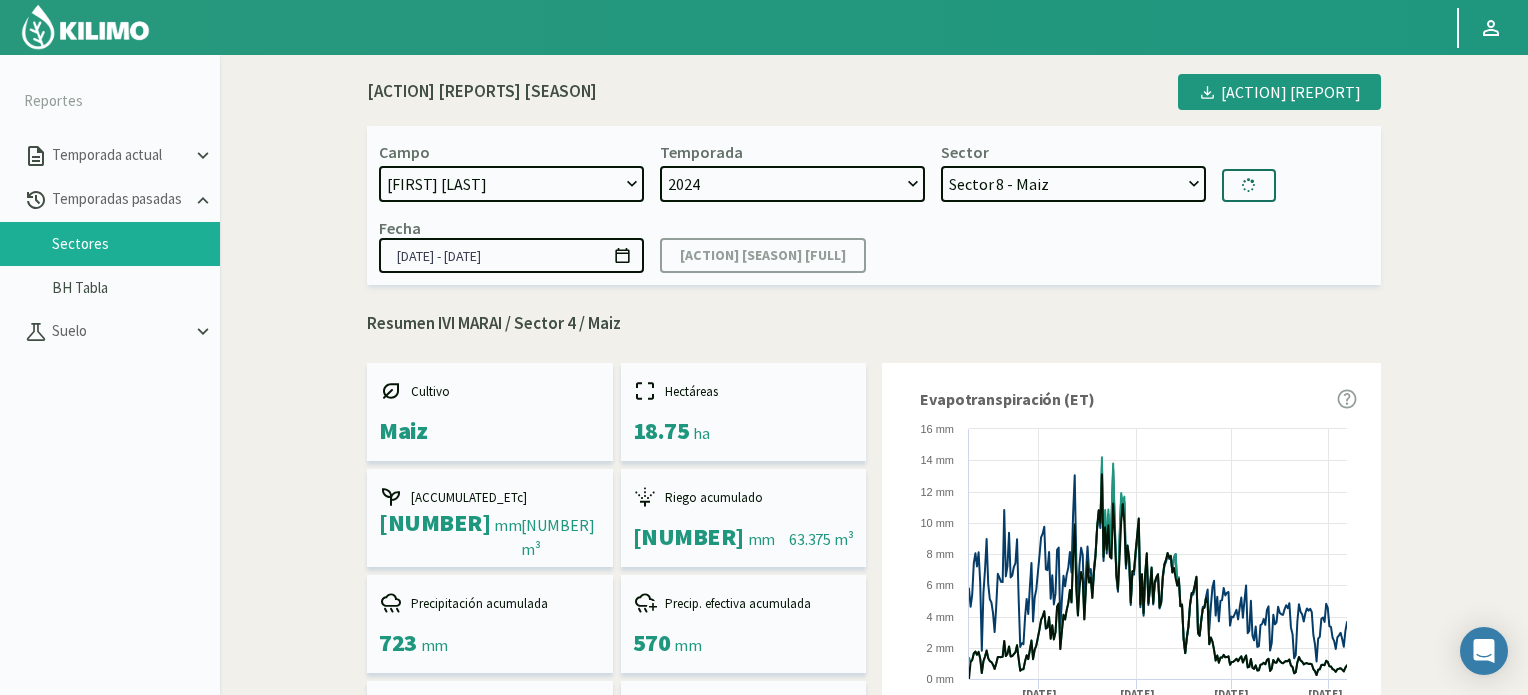 type on "13/09/2021 - 03/04/2022" 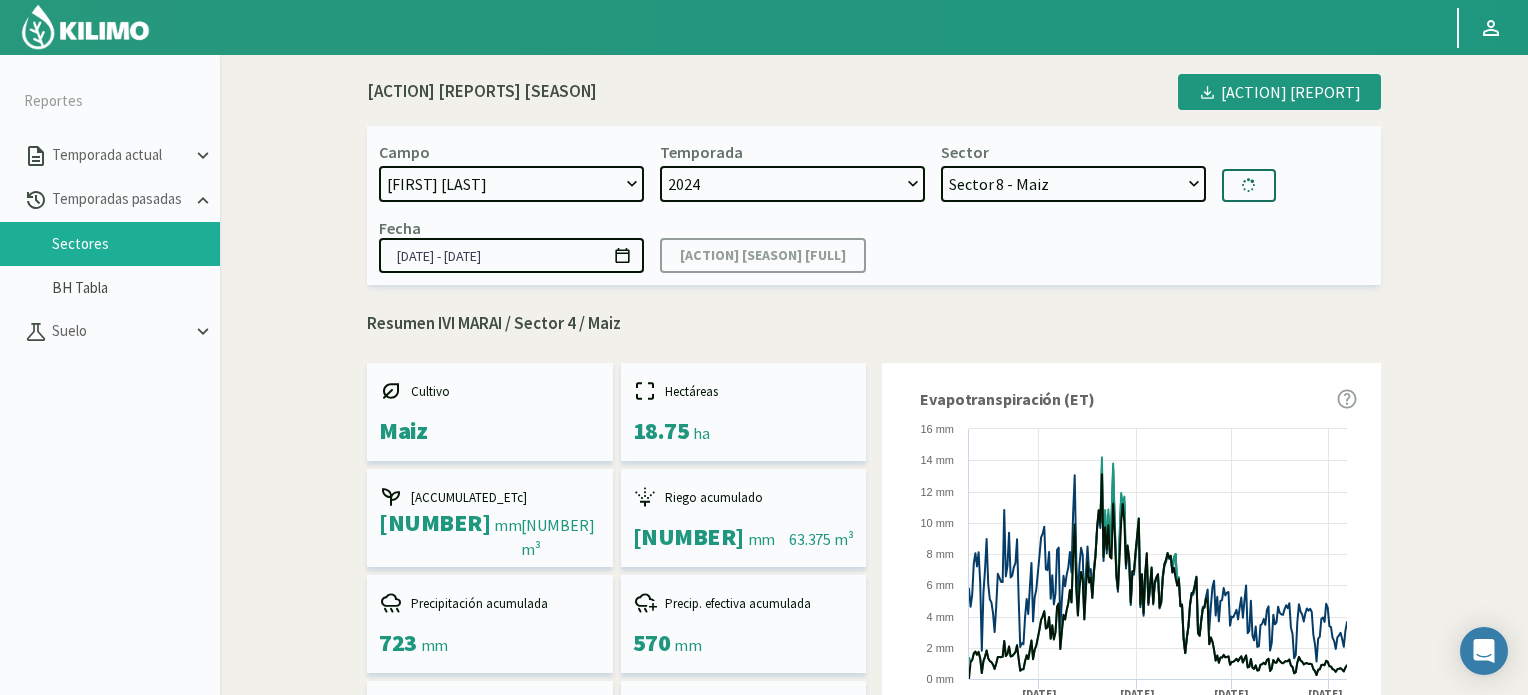 select on "76: Object" 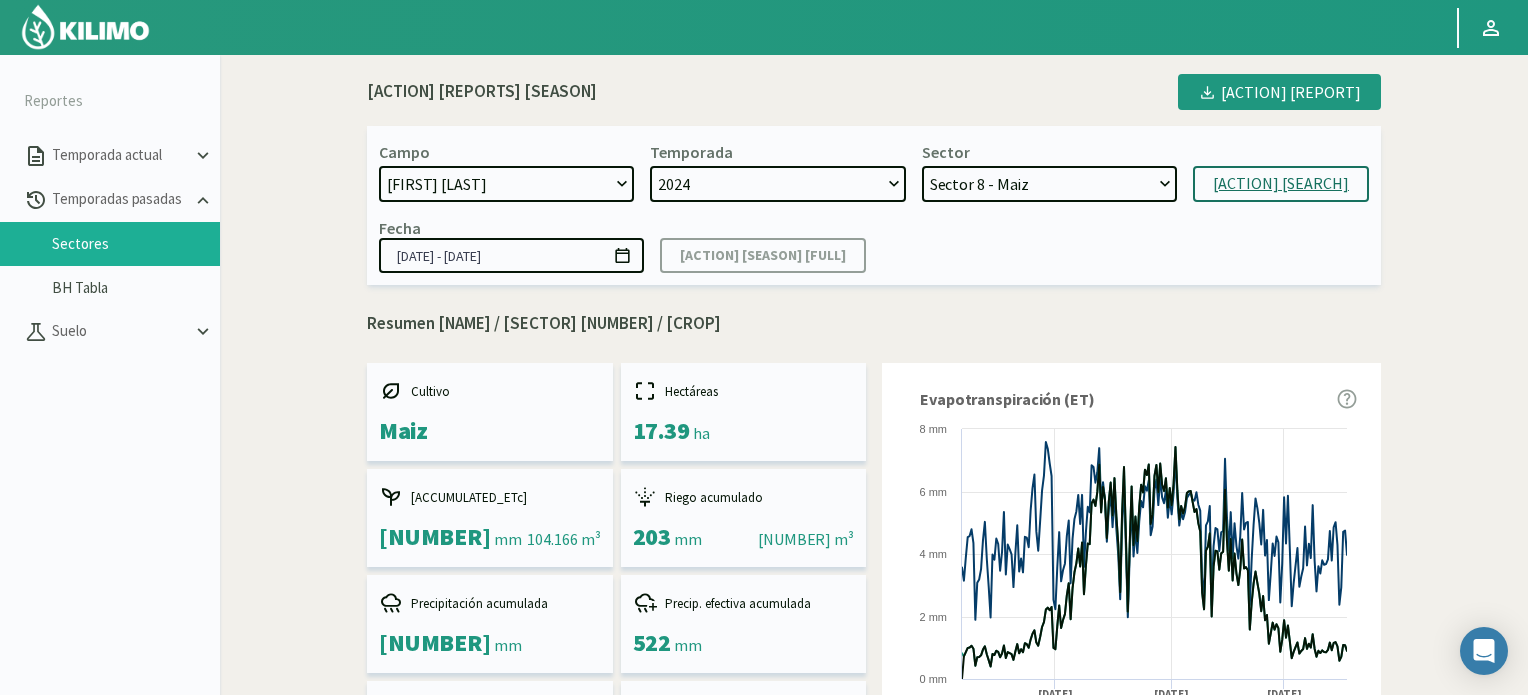 click on "[YEAR]   [YEAR]   [YEAR]   [YEAR]   [YEAR]" 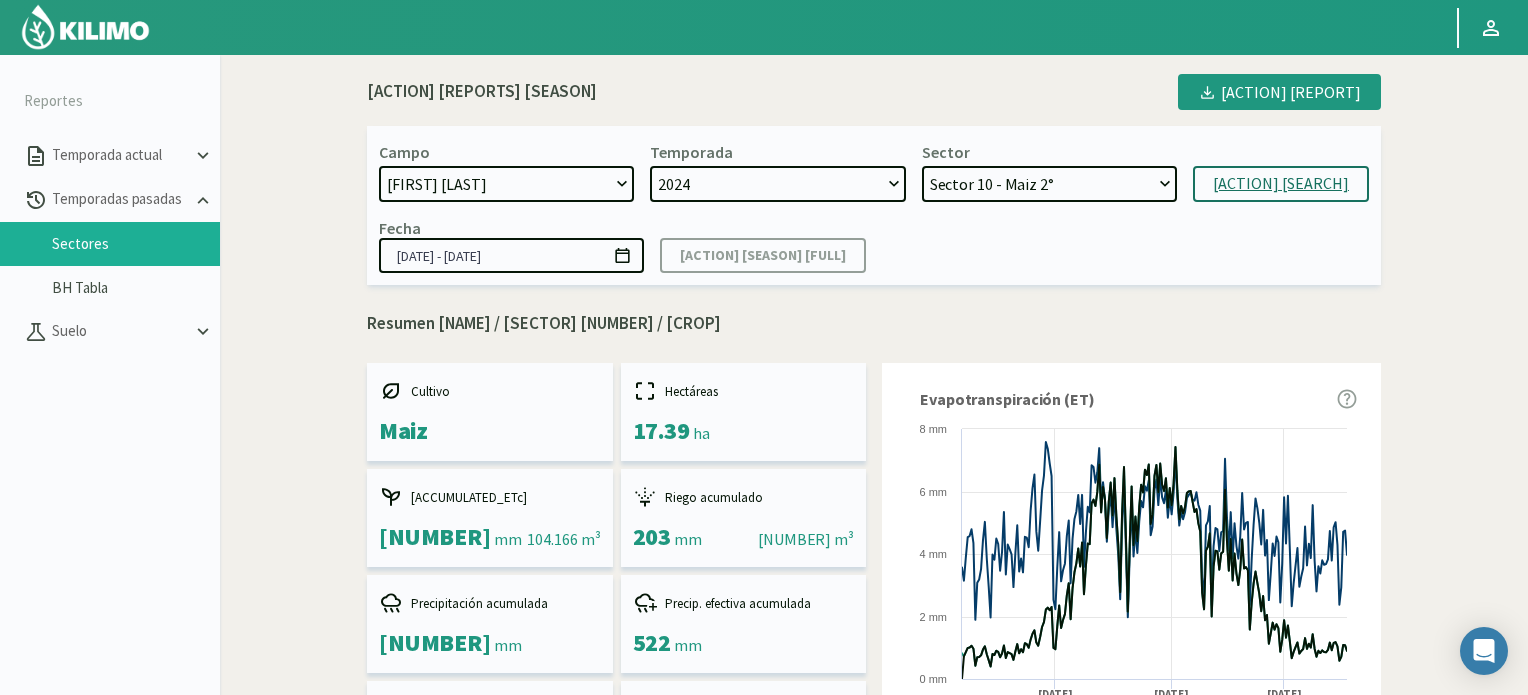 click on "Sector 10 - Maiz 2°   Sector 9 - Maiz 2°   Sector 8 - Maiz 2°   Sector 7 - Maiz 2°   Sector 4 - Soja   Sector 3 - Soja   Sector 2 - Soja   Sector 1 - Soja   Sector 14 - Maiz   Sector 13 - Maiz   Sector 6 - Maiz   Sector 5 - Maiz   Sector 10 - Trigo   Sector 9 - Trigo   Sector 8 - Trigo   Sector 7 - Trigo   Sector 5 - Maiz" 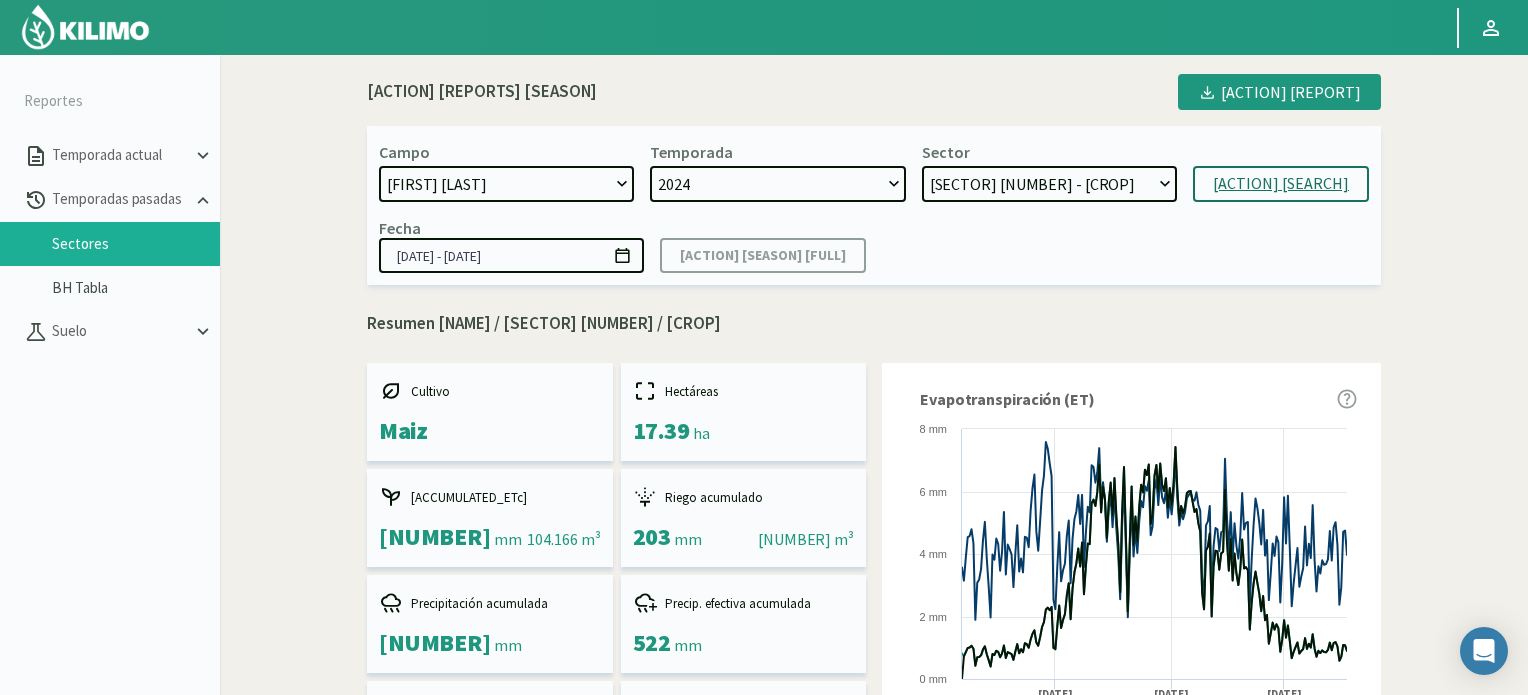 click on "Sector 10 - Maiz 2°   Sector 9 - Maiz 2°   Sector 8 - Maiz 2°   Sector 7 - Maiz 2°   Sector 4 - Soja   Sector 3 - Soja   Sector 2 - Soja   Sector 1 - Soja   Sector 14 - Maiz   Sector 13 - Maiz   Sector 6 - Maiz   Sector 5 - Maiz   Sector 10 - Trigo   Sector 9 - Trigo   Sector 8 - Trigo   Sector 7 - Trigo   Sector 5 - Maiz" 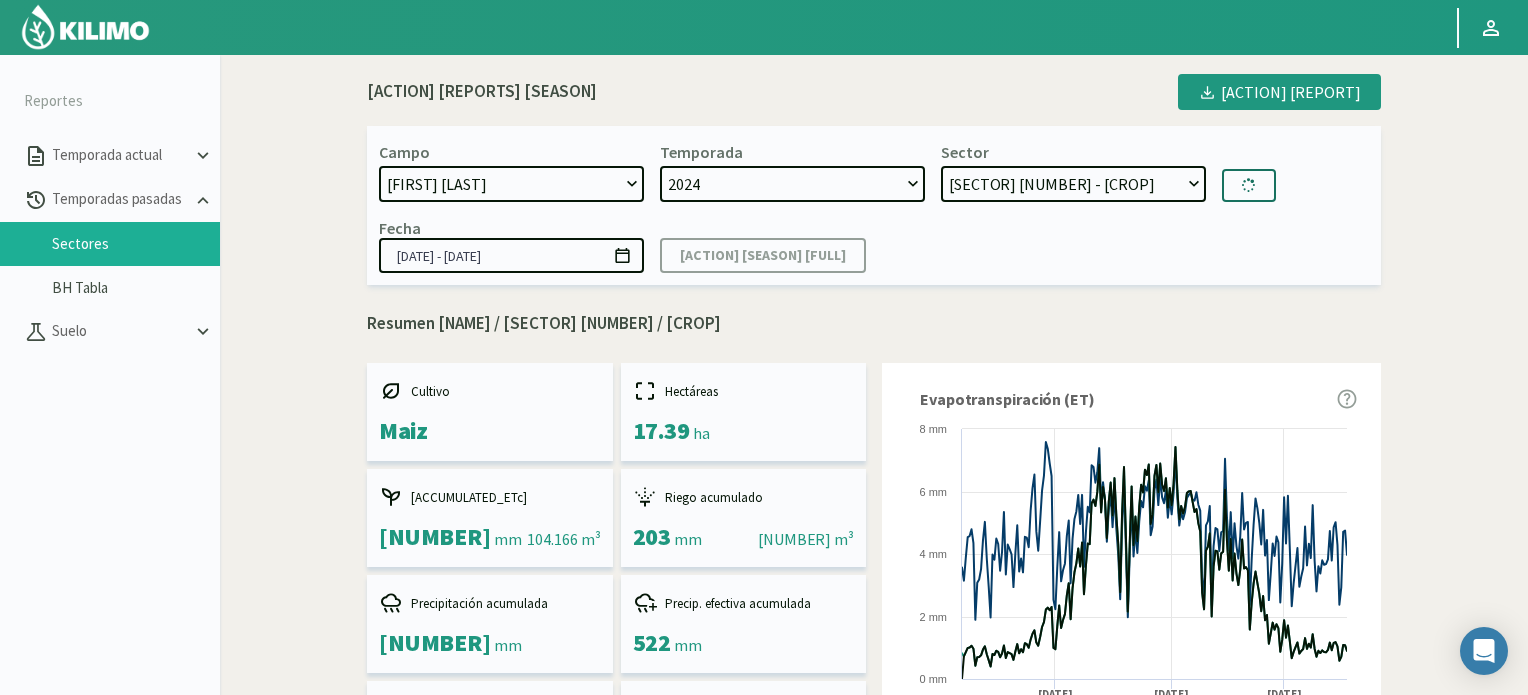 type on "[DD]/[MM]/[YYYY] - [DD]/[MM]/[YYYY]" 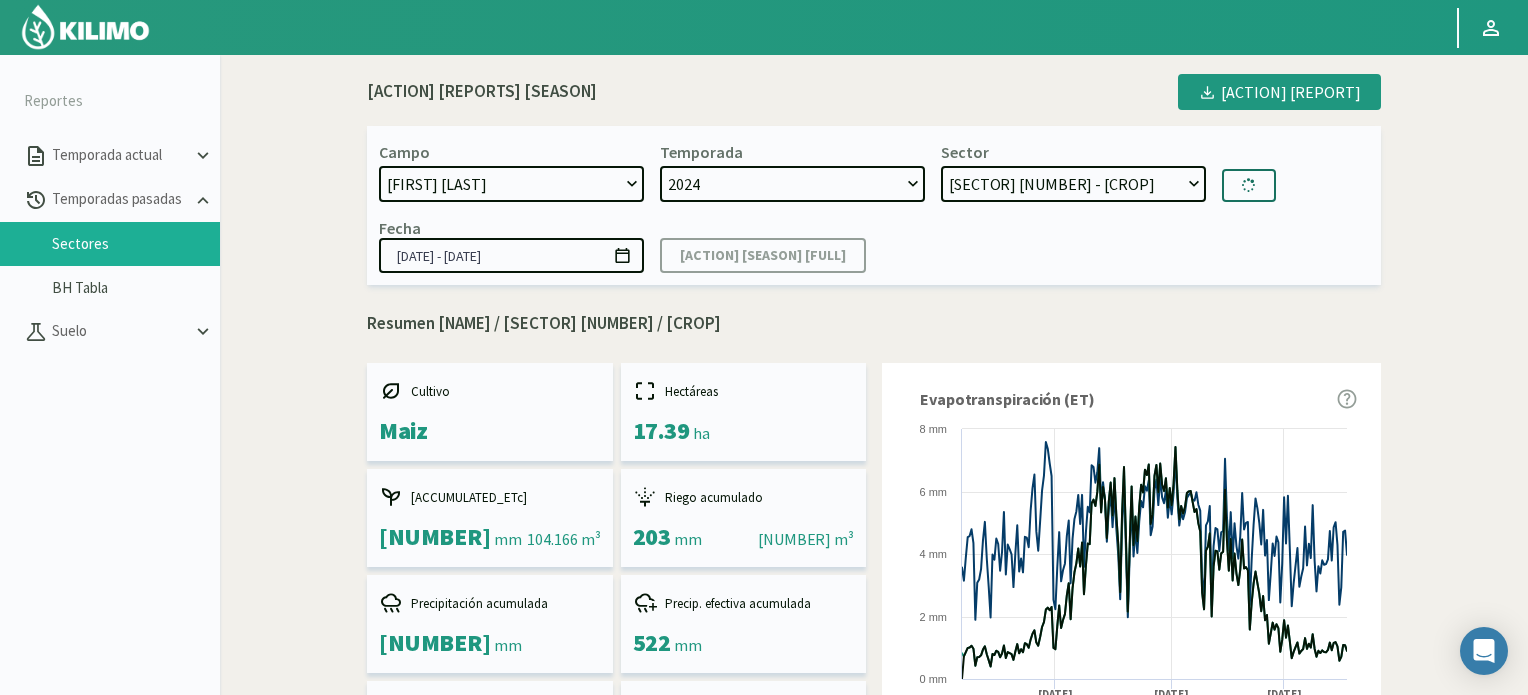select on "110: Object" 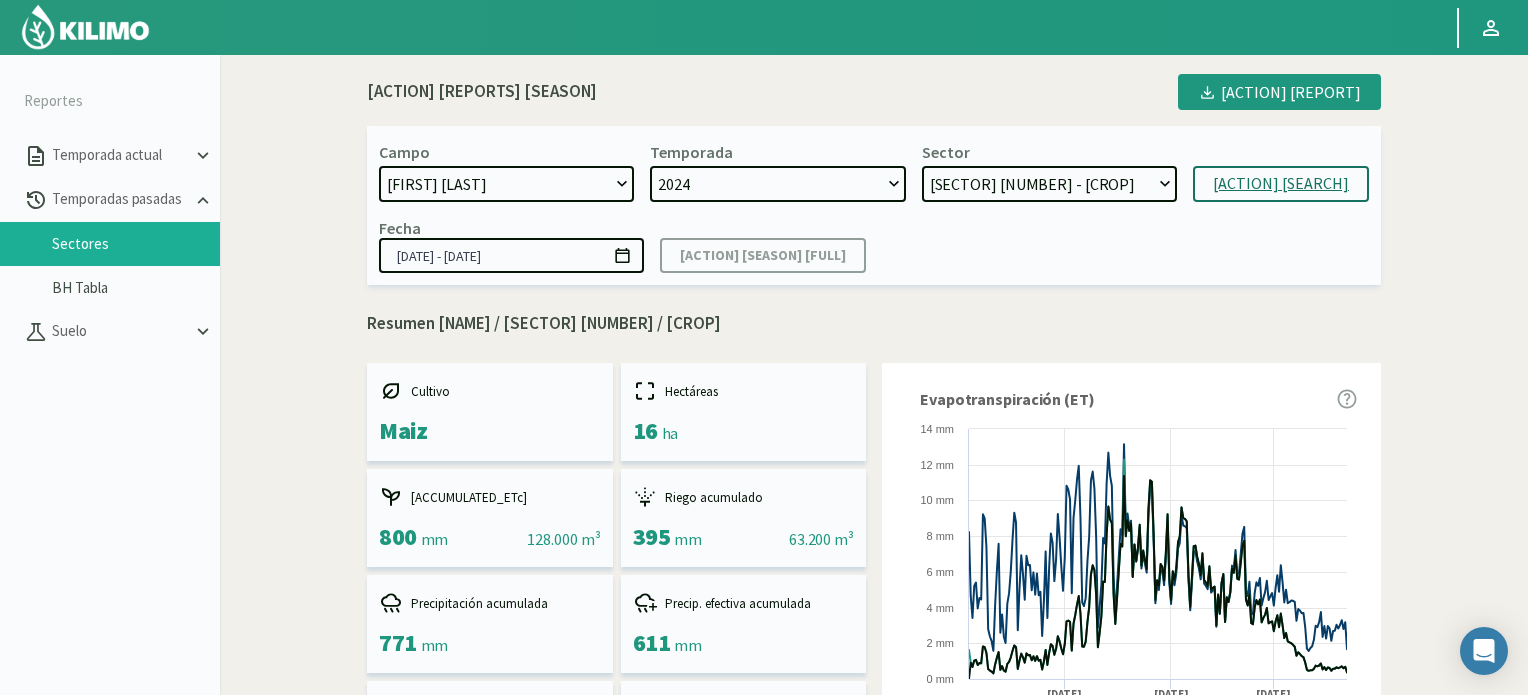 click on "[YEAR]   [YEAR]   [YEAR]   [YEAR]   [YEAR]" 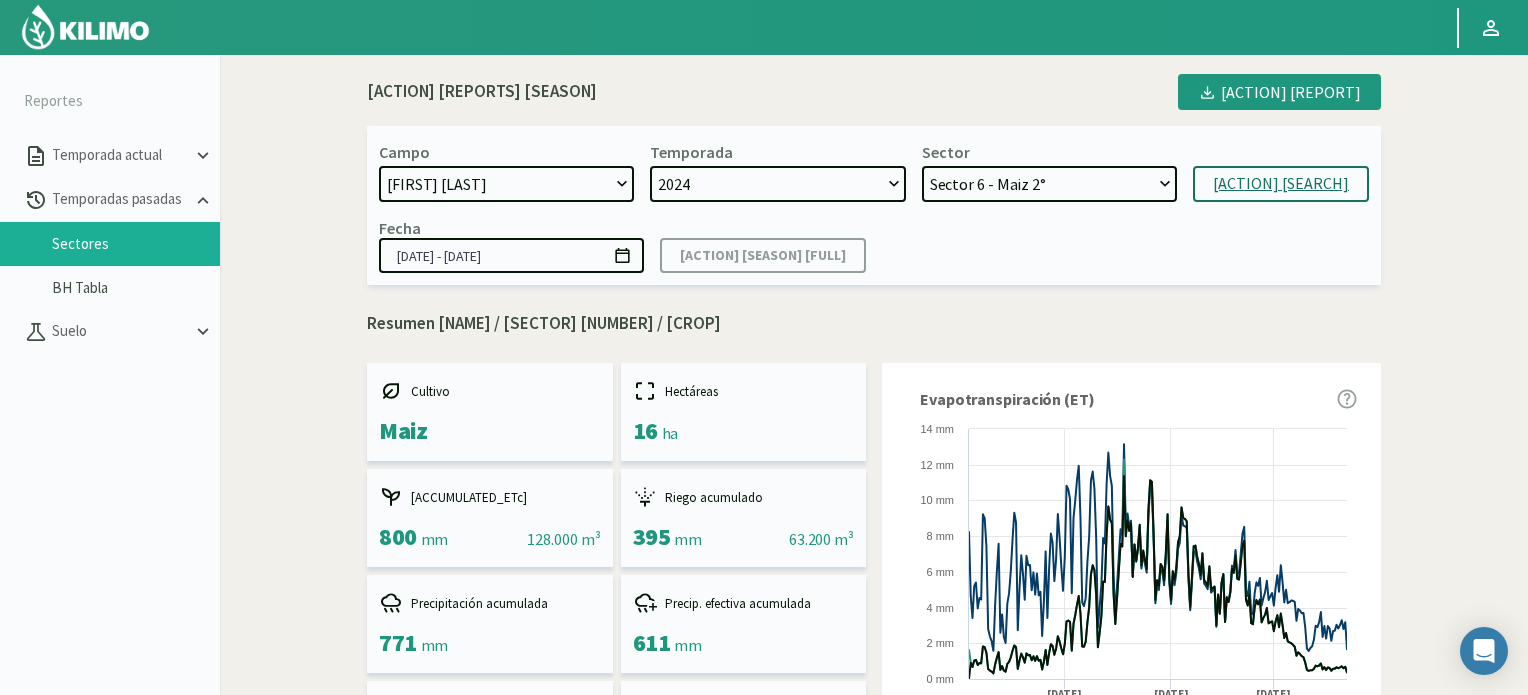click on "Sector 6 - Maiz 2°   Sector 13 - Maiz 2°   Sector 14 - Maiz 2°   Sector 5 - Maiz 2°   Sector 11 - Soja   Sector 12 - Soja   Sector 10 - Soja   Sector 9 - Soja   Sector 8 - Soja   Sector 7 - Soja primera   Sector 4 - Maiz 1°   Sector 3 - Maiz 1°   Sector 2 - Maiz 1°   Sector 1 - Maiz 1°   Sector 14 - Trigo   Sector 13 - Trigo   Sector 6 - Trigo   Sector 5 - Trigo" 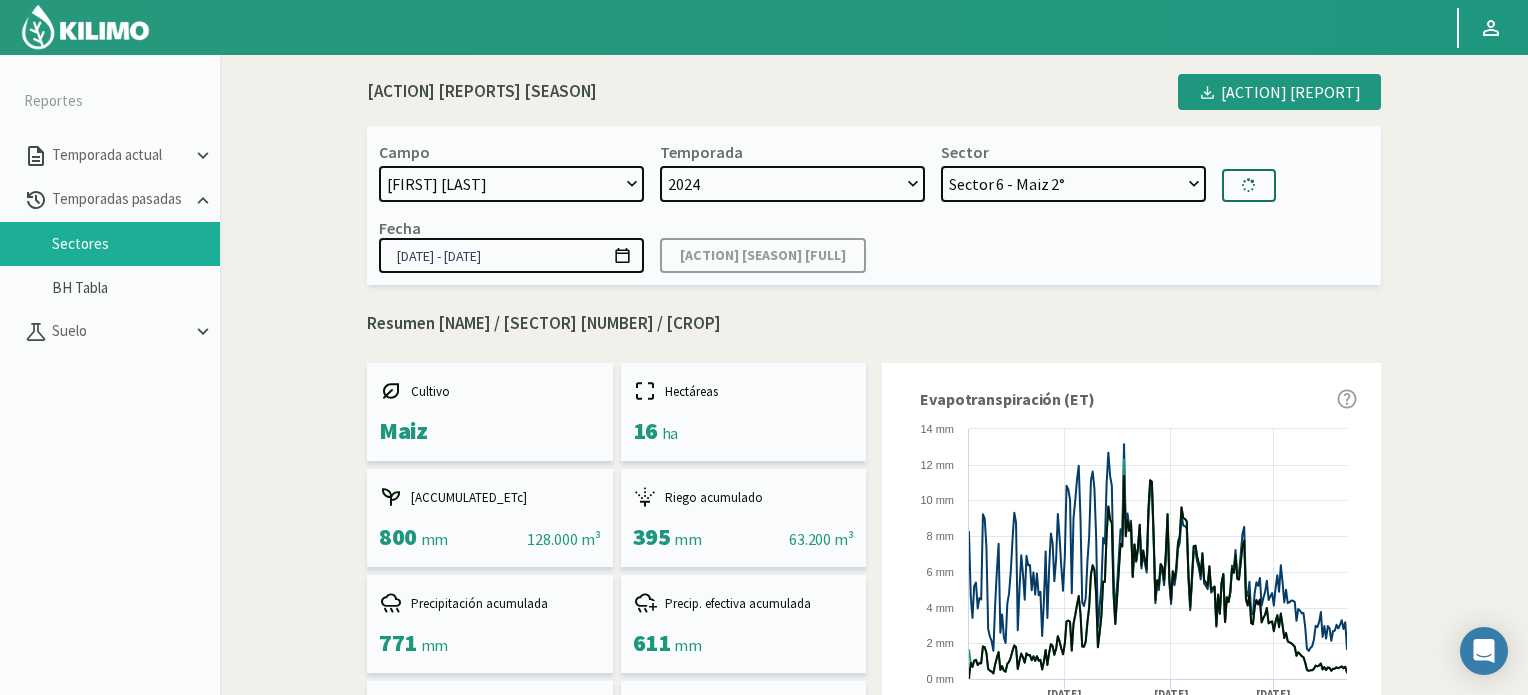 type on "19/09/2023 - 27/05/2024" 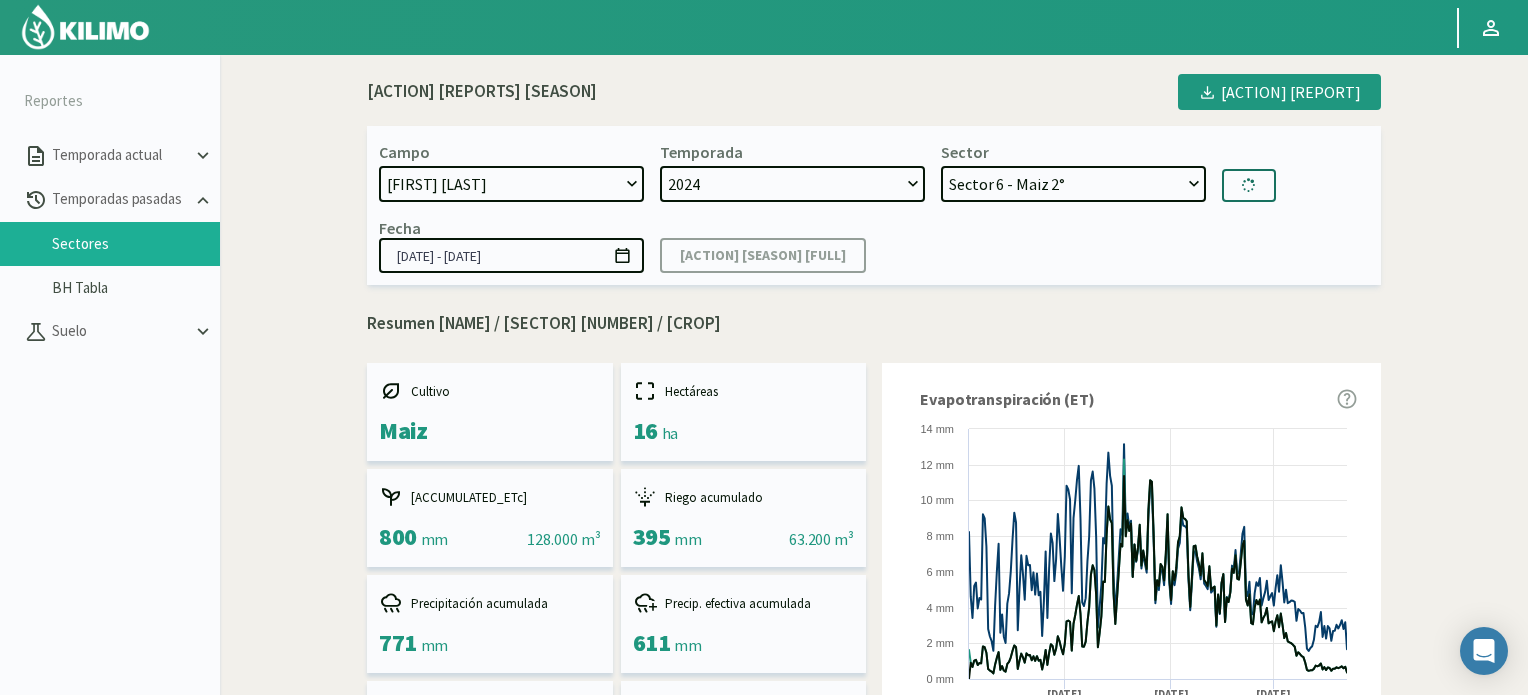 select on "146: Object" 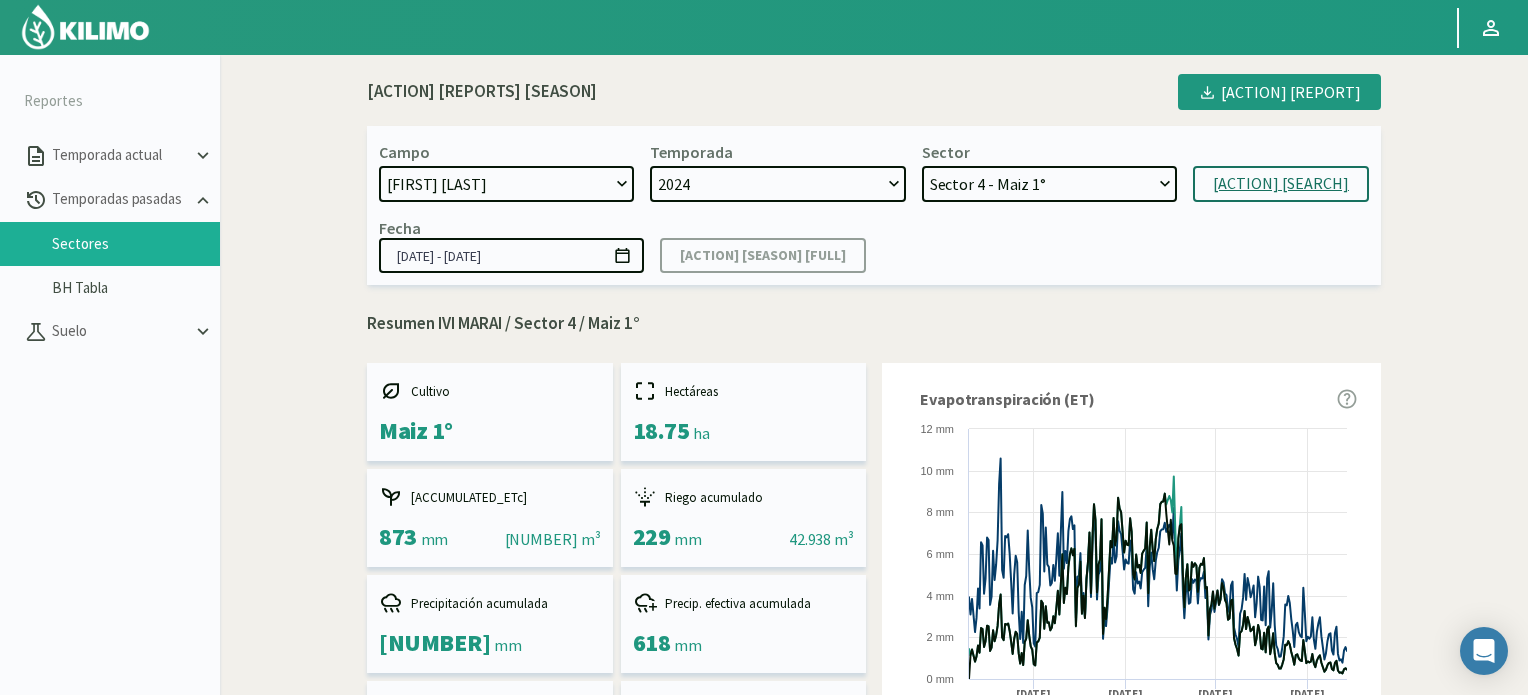 click on "[YEAR]   [YEAR]   [YEAR]   [YEAR]   [YEAR]" 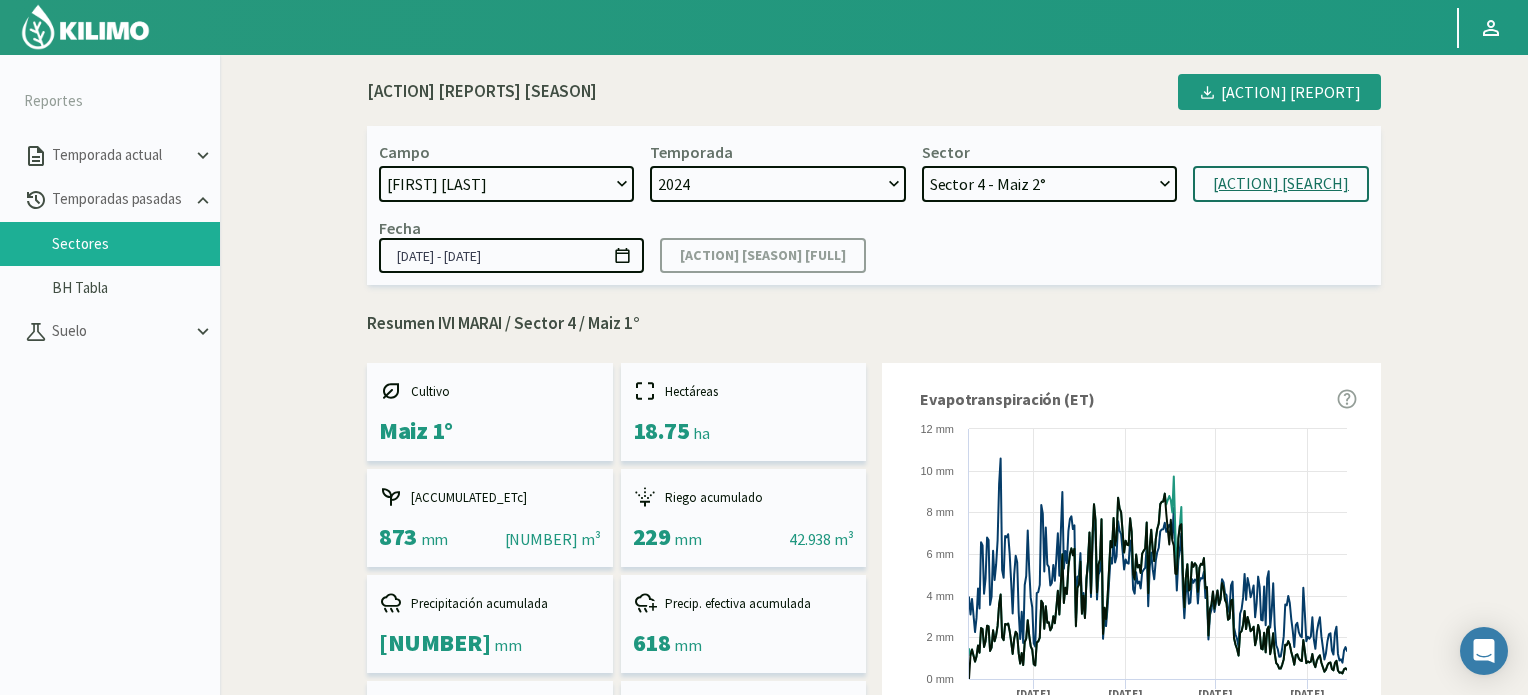 click on "Sector 4 - Maiz 2° Sector 3 - Maiz 2° Sector 2 - Maiz 2° Sector 1 - Maiz 2° Sector 12 - Maiz 1° Sector 14 - Soja 1º Sector 13 - Soja 1º Sector 6 - Soja 1º Sector 5 - Soja 1º Sector 11 - Maiz 1° Sector 10 - Maiz 1° Sector 9 - Maiz 1° Sector 8 - Maiz 1° Sector 7 - Maiz 1° Sector 4 (40 cm) - Trigo Sector 3 (40 cm) - Trigo Sector 2 (40 cm) - Trigo Sector 1  (40 cm) - Trigo Sector 4 - Trigo Sector 3 - Trigo Sector 2 - Trigo Sector 1 - Trigo" 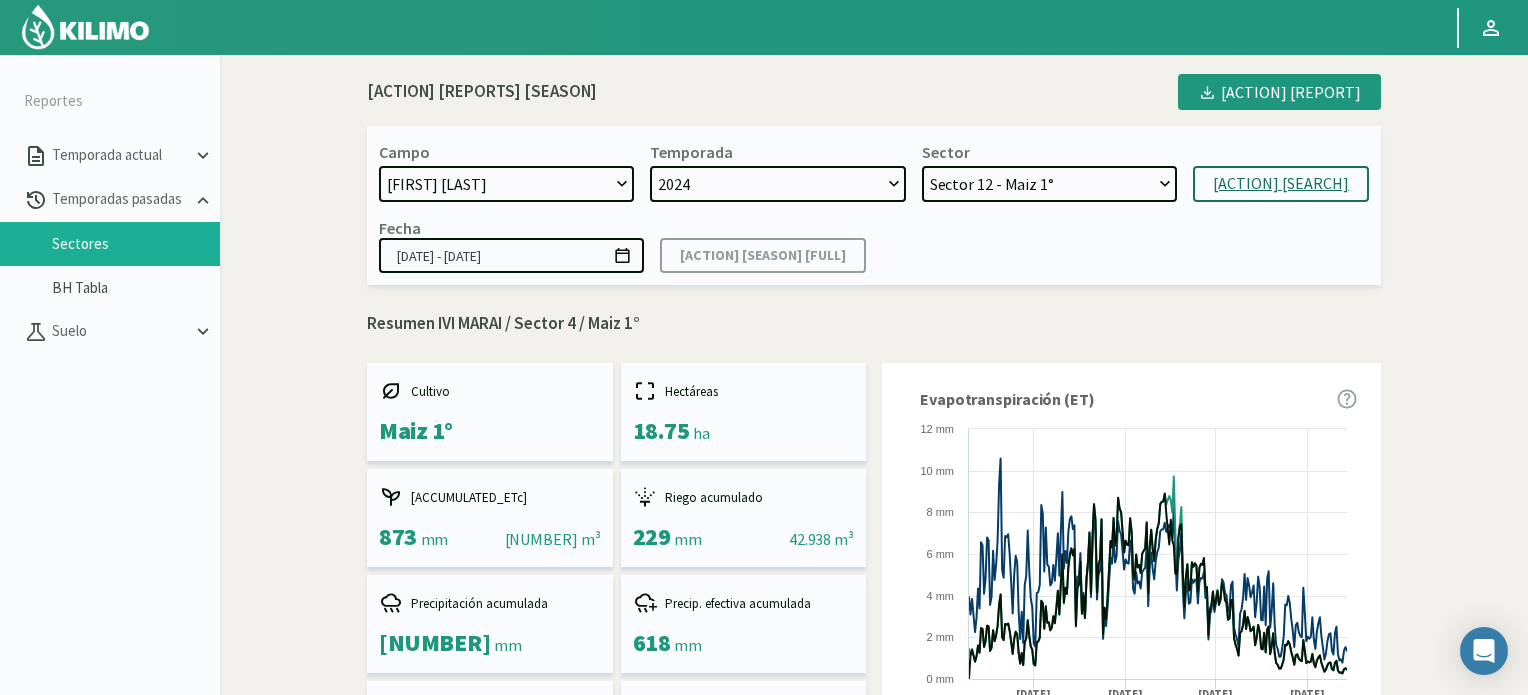 click on "Sector 4 - Maiz 2° Sector 3 - Maiz 2° Sector 2 - Maiz 2° Sector 1 - Maiz 2° Sector 12 - Maiz 1° Sector 14 - Soja 1º Sector 13 - Soja 1º Sector 6 - Soja 1º Sector 5 - Soja 1º Sector 11 - Maiz 1° Sector 10 - Maiz 1° Sector 9 - Maiz 1° Sector 8 - Maiz 1° Sector 7 - Maiz 1° Sector 4 (40 cm) - Trigo Sector 3 (40 cm) - Trigo Sector 2 (40 cm) - Trigo Sector 1  (40 cm) - Trigo Sector 4 - Trigo Sector 3 - Trigo Sector 2 - Trigo Sector 1 - Trigo" 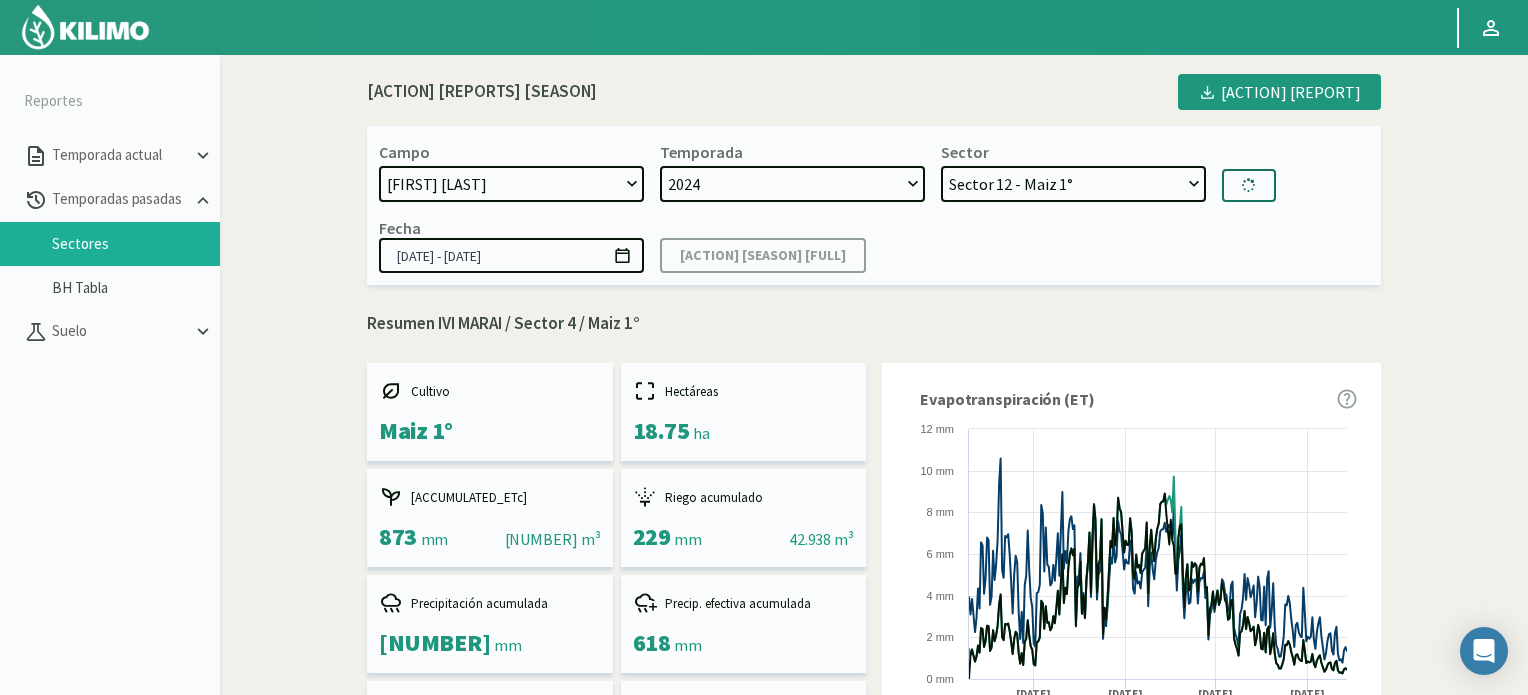 type on "12/11/2024 - 12/03/2025" 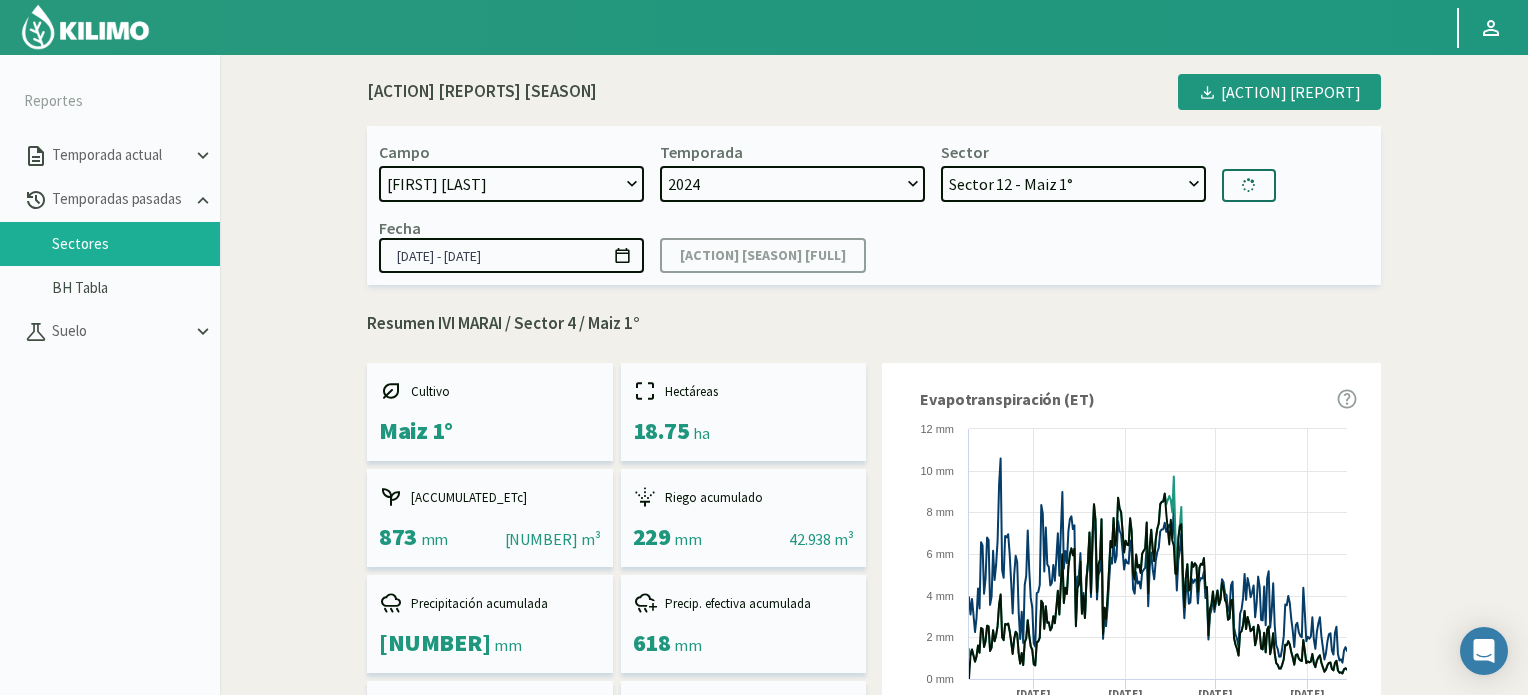 select on "180: Object" 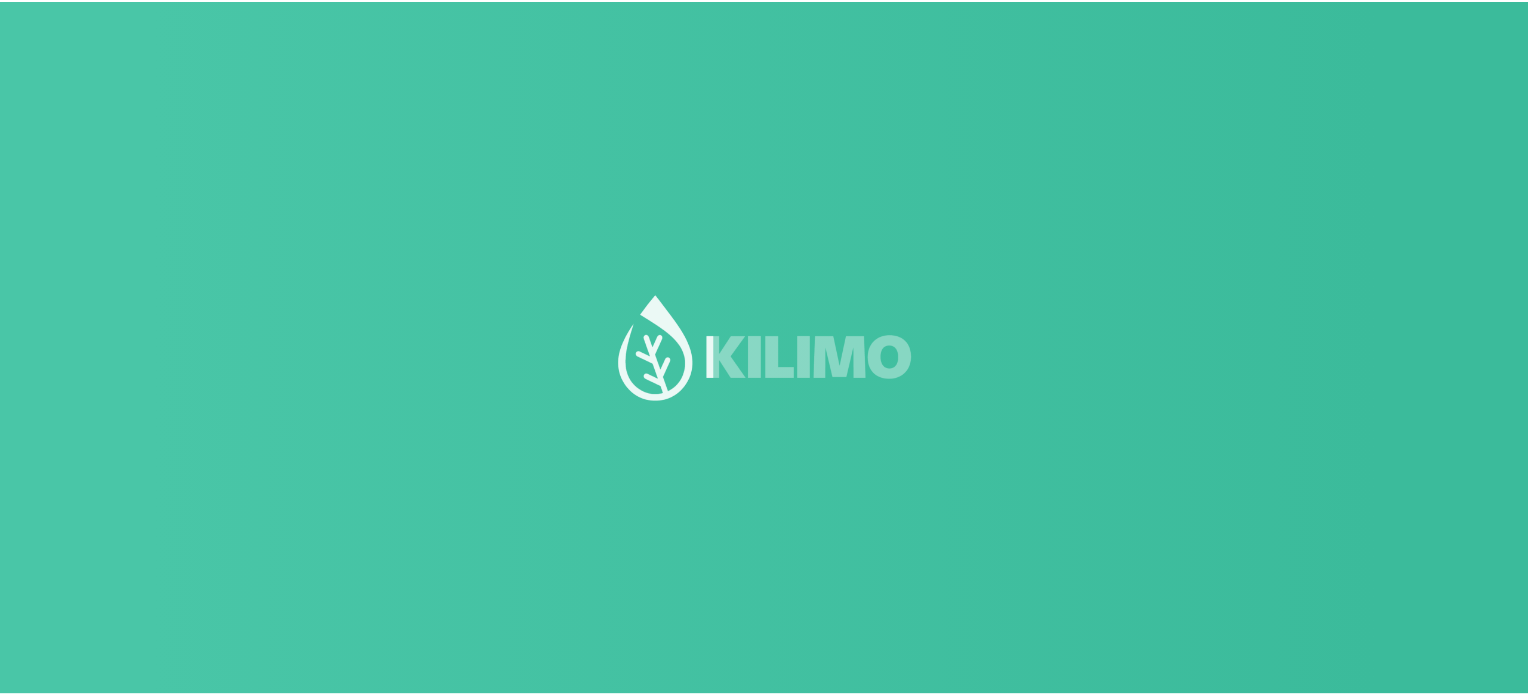 scroll, scrollTop: 0, scrollLeft: 0, axis: both 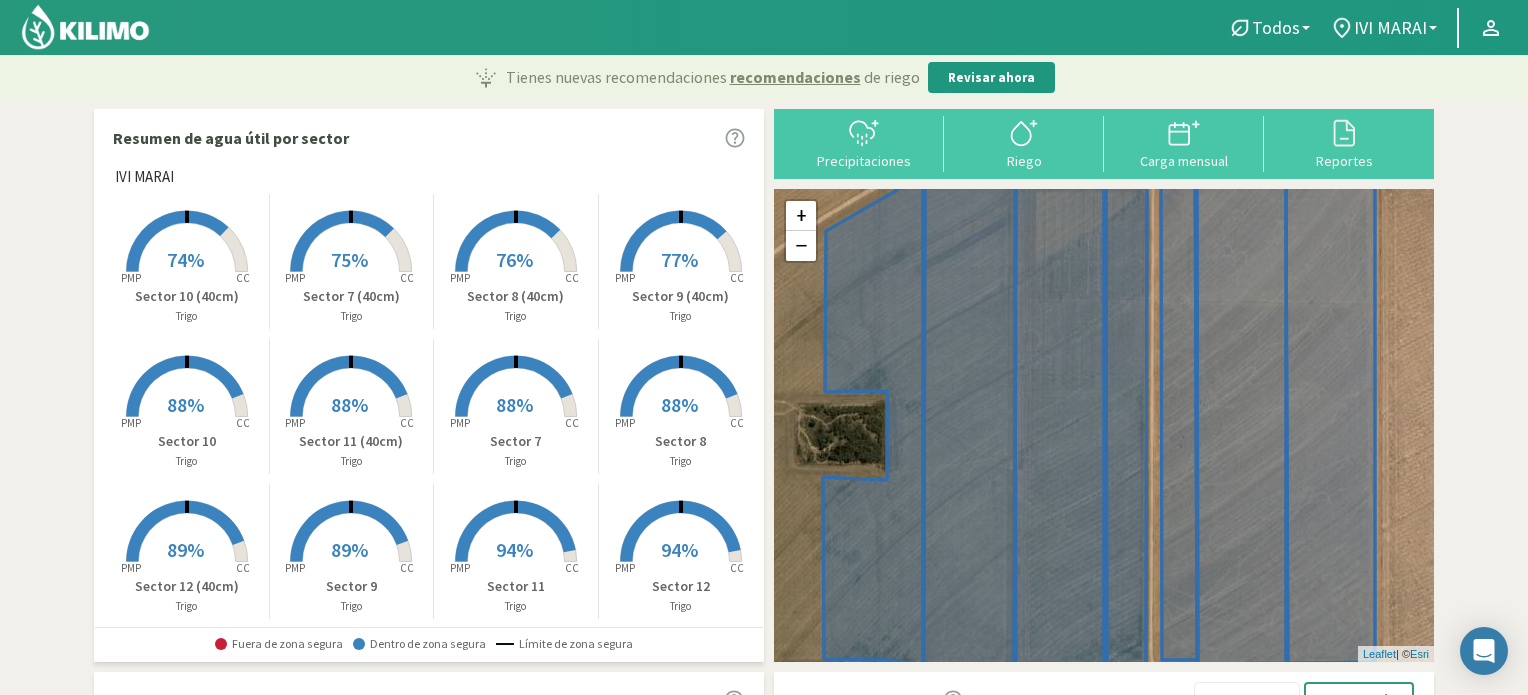 click on "76%" at bounding box center [514, 259] 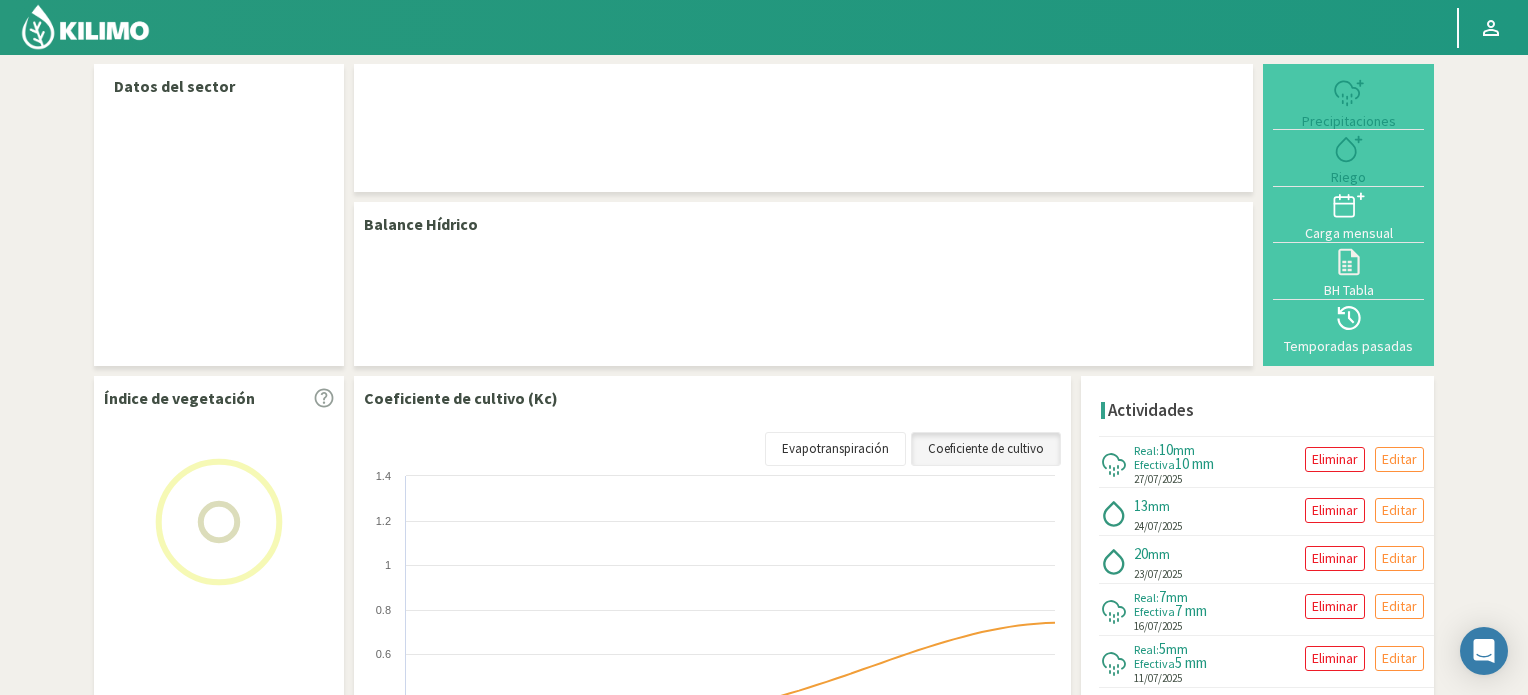 select on "9: Object" 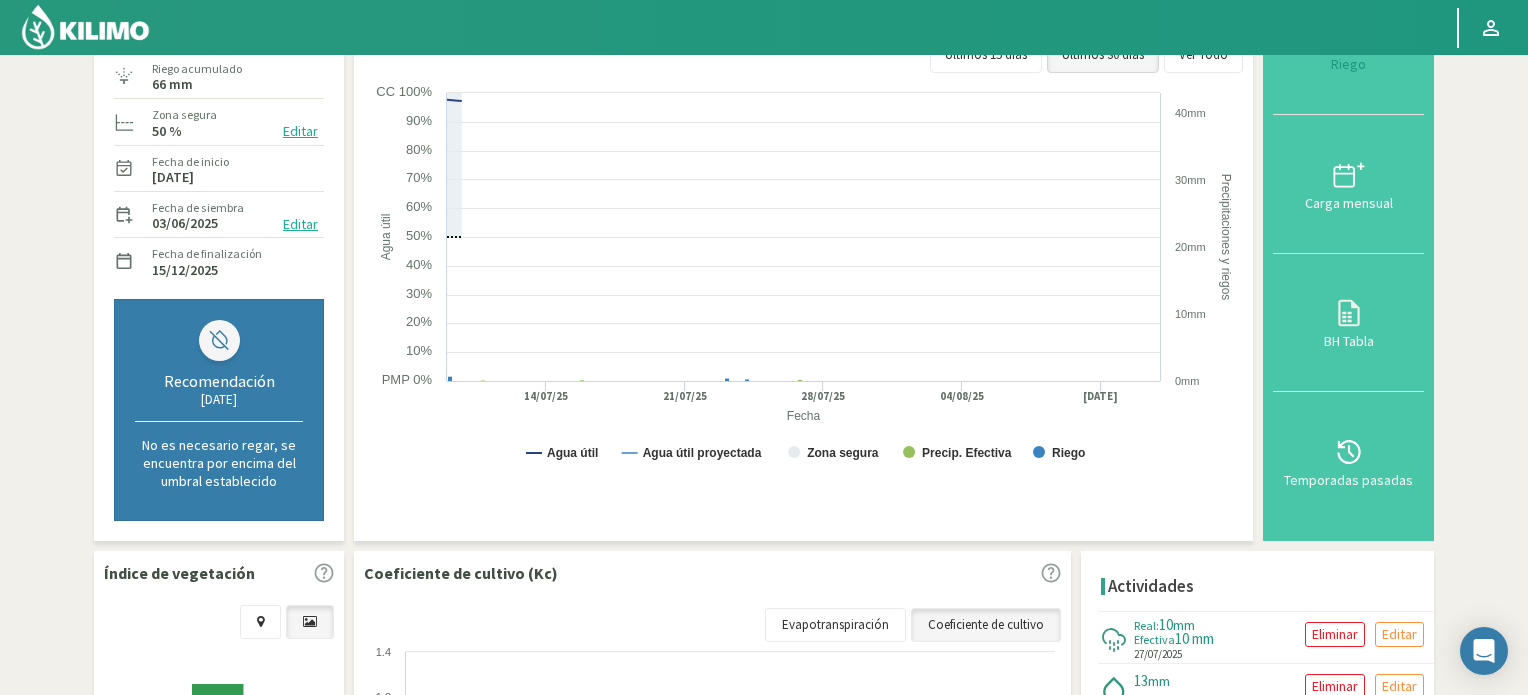 scroll, scrollTop: 300, scrollLeft: 0, axis: vertical 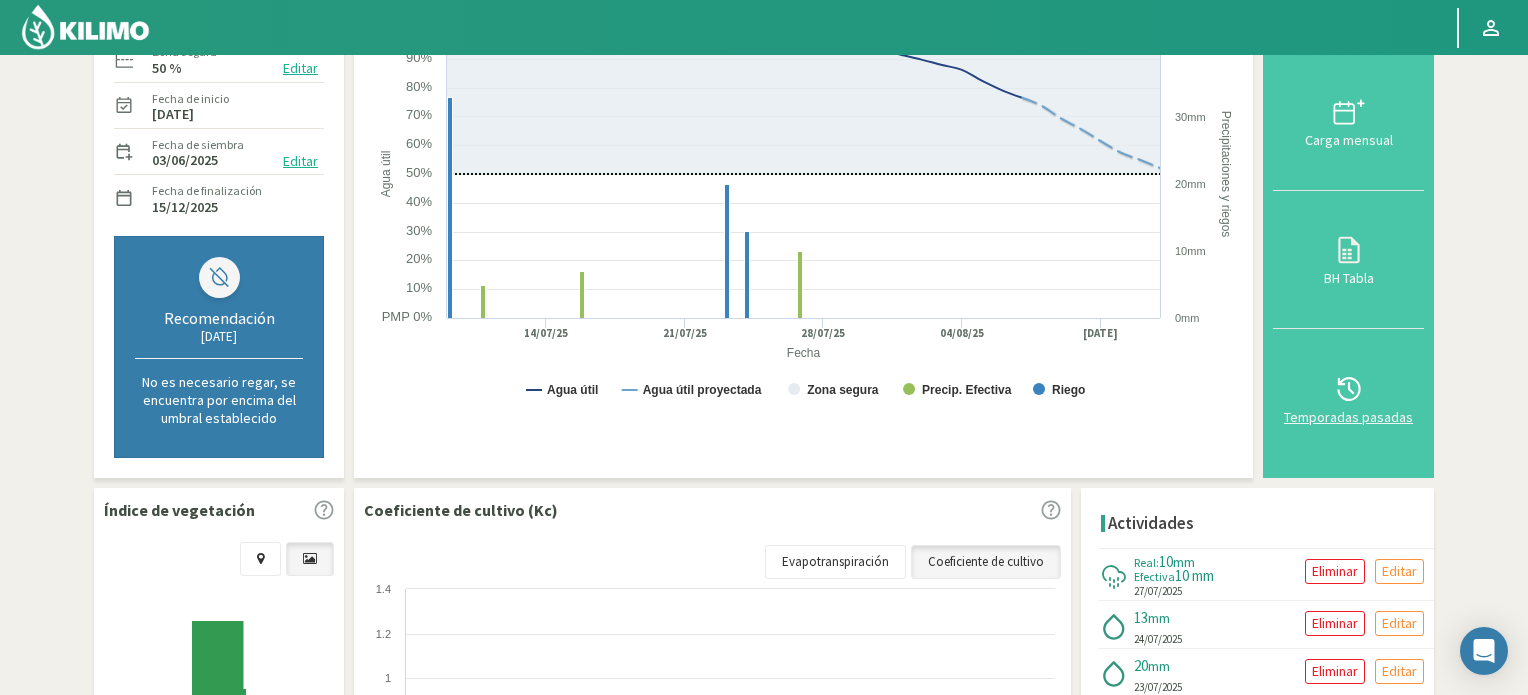 click 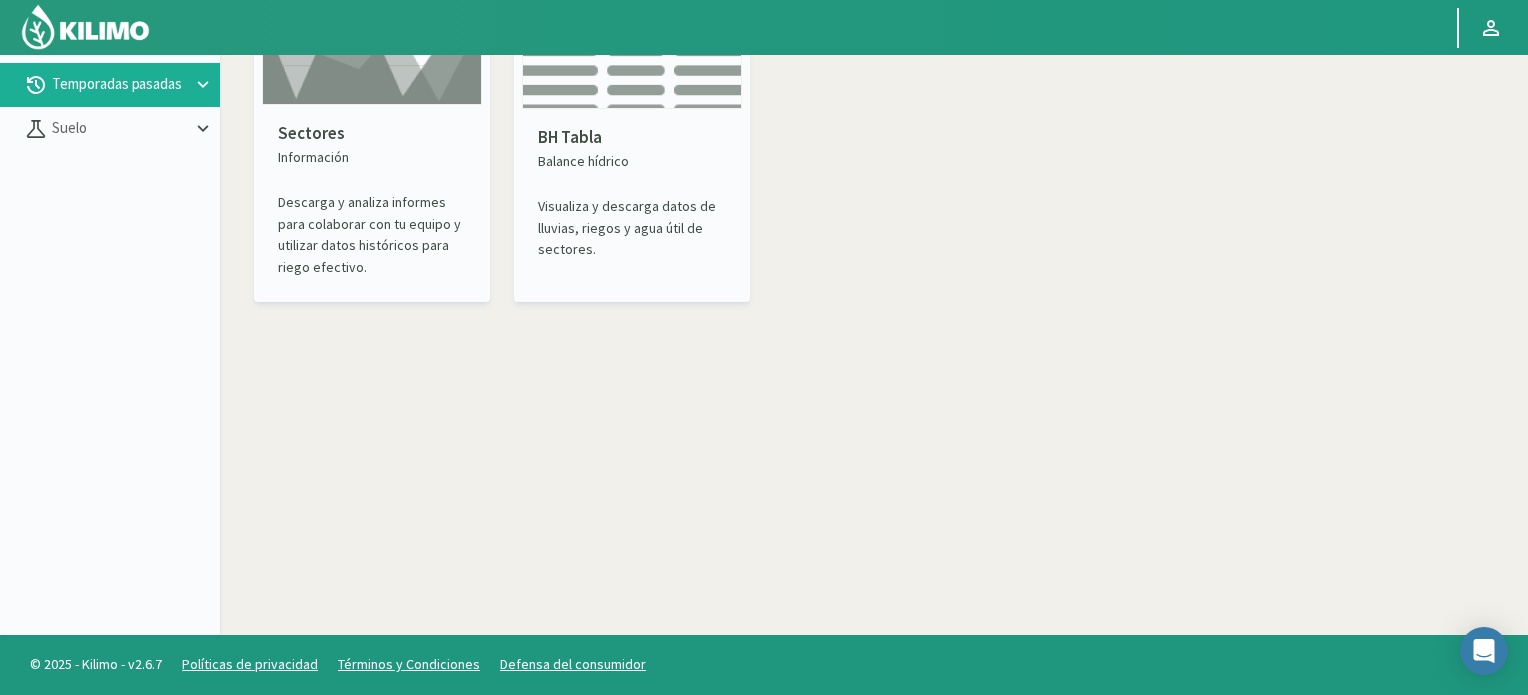 scroll, scrollTop: 115, scrollLeft: 0, axis: vertical 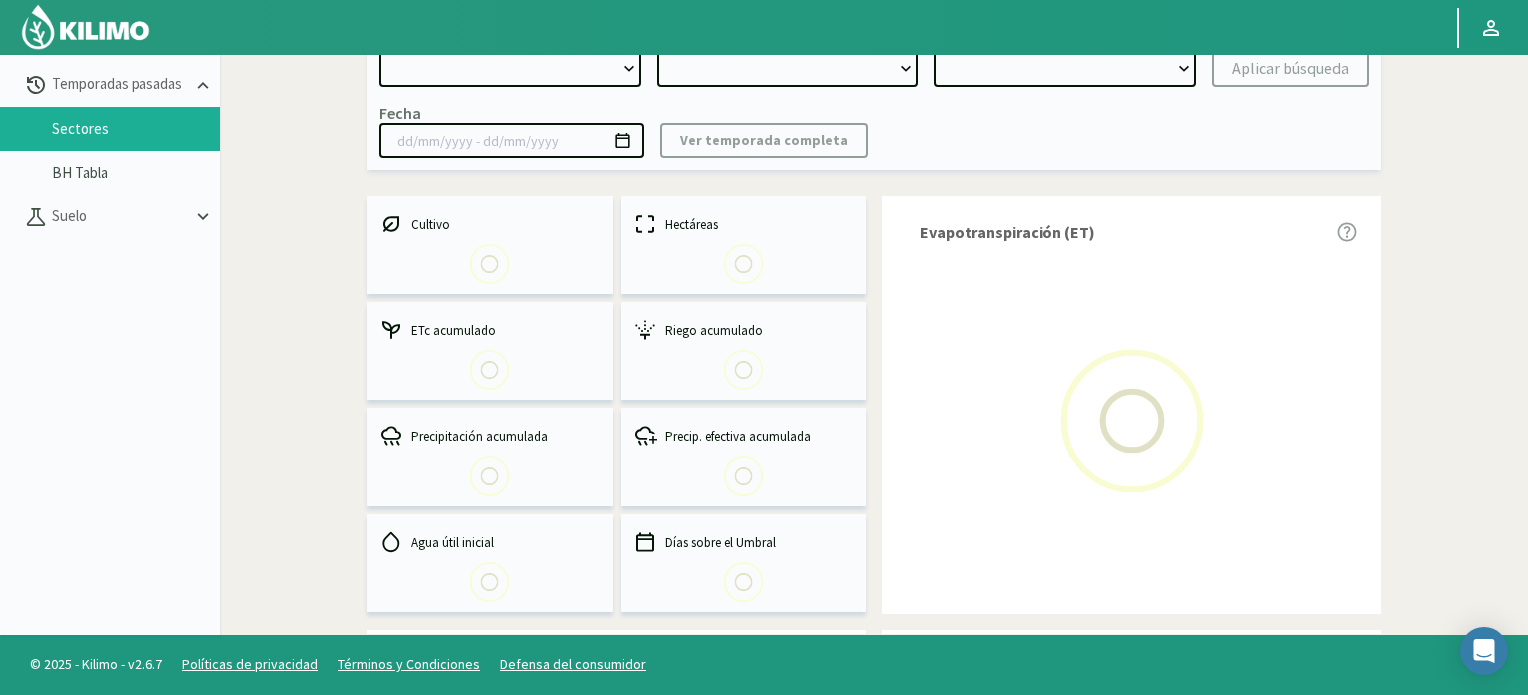 select on "0: Object" 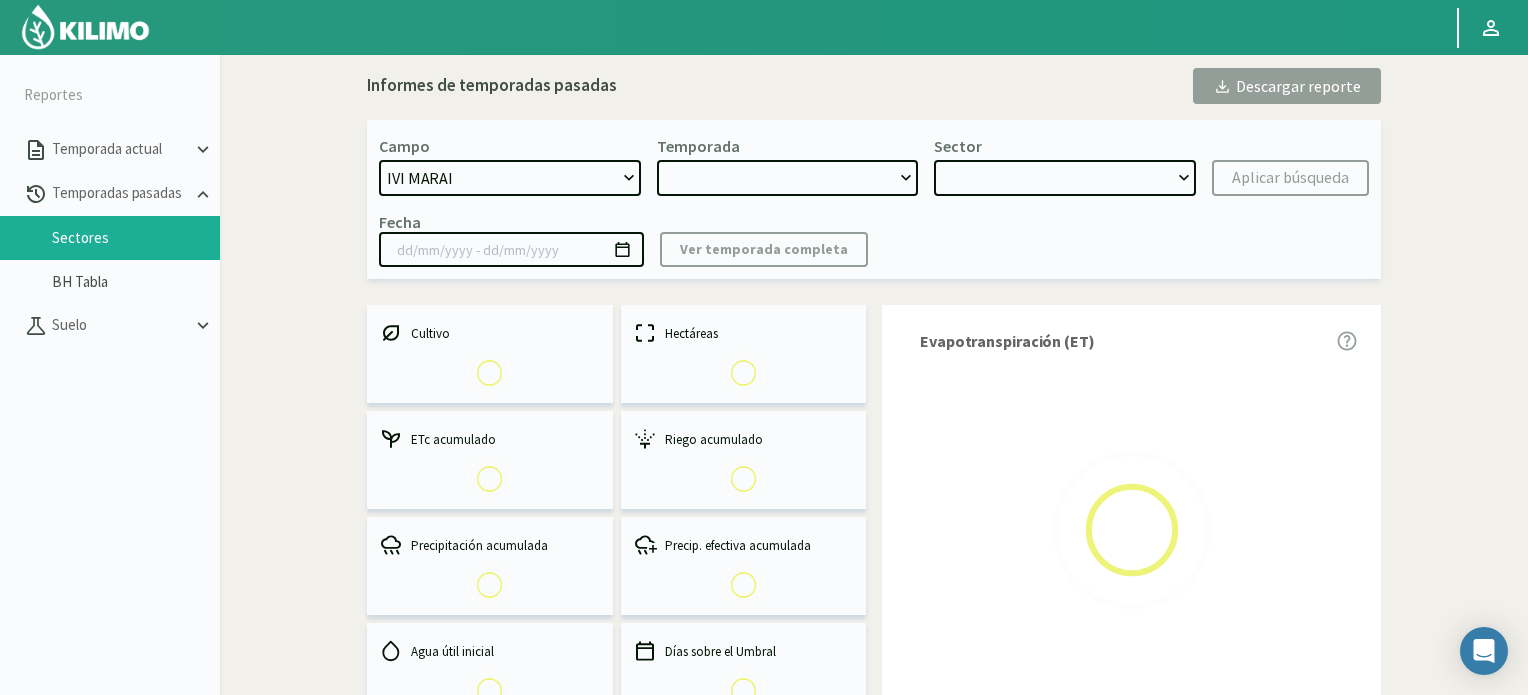 scroll, scrollTop: 0, scrollLeft: 0, axis: both 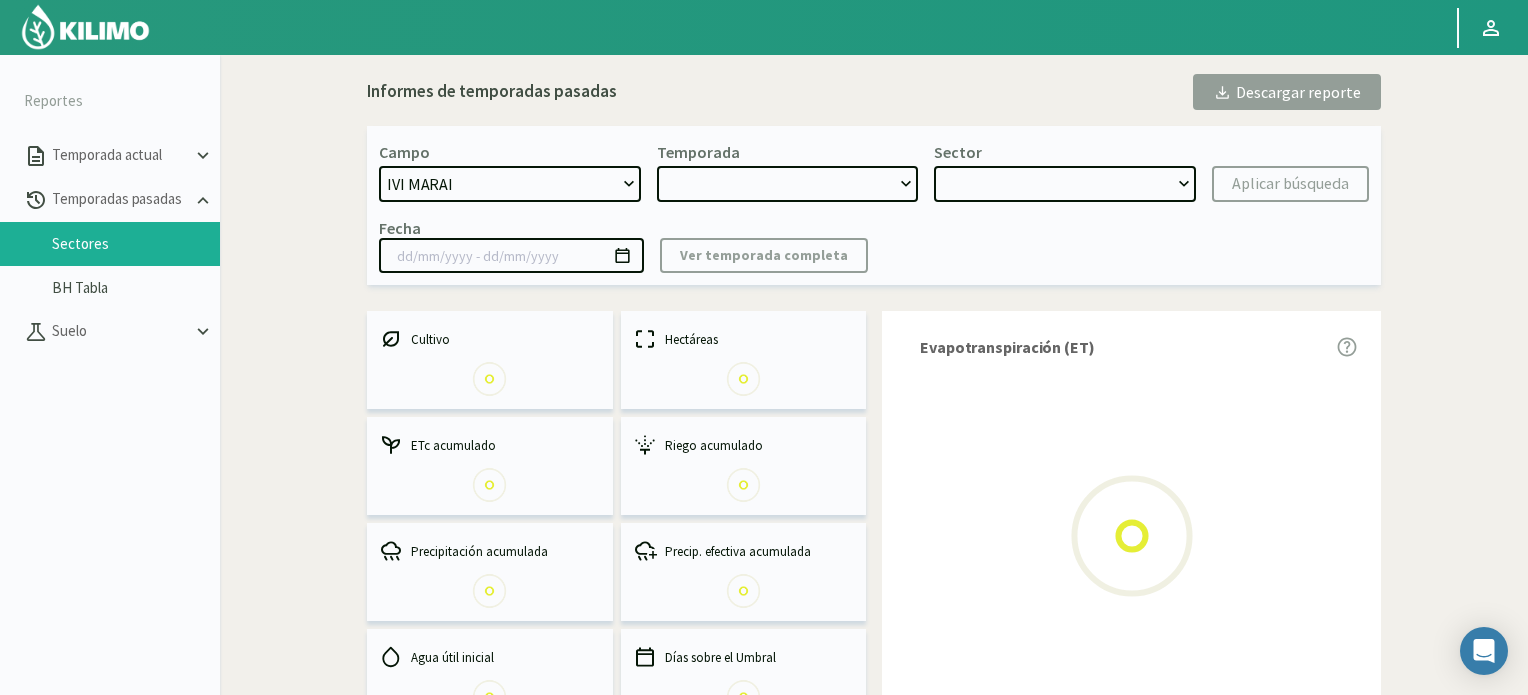 type on "[DD]/[MM]/[YYYY] - [DD]/[MM]/[YYYY]" 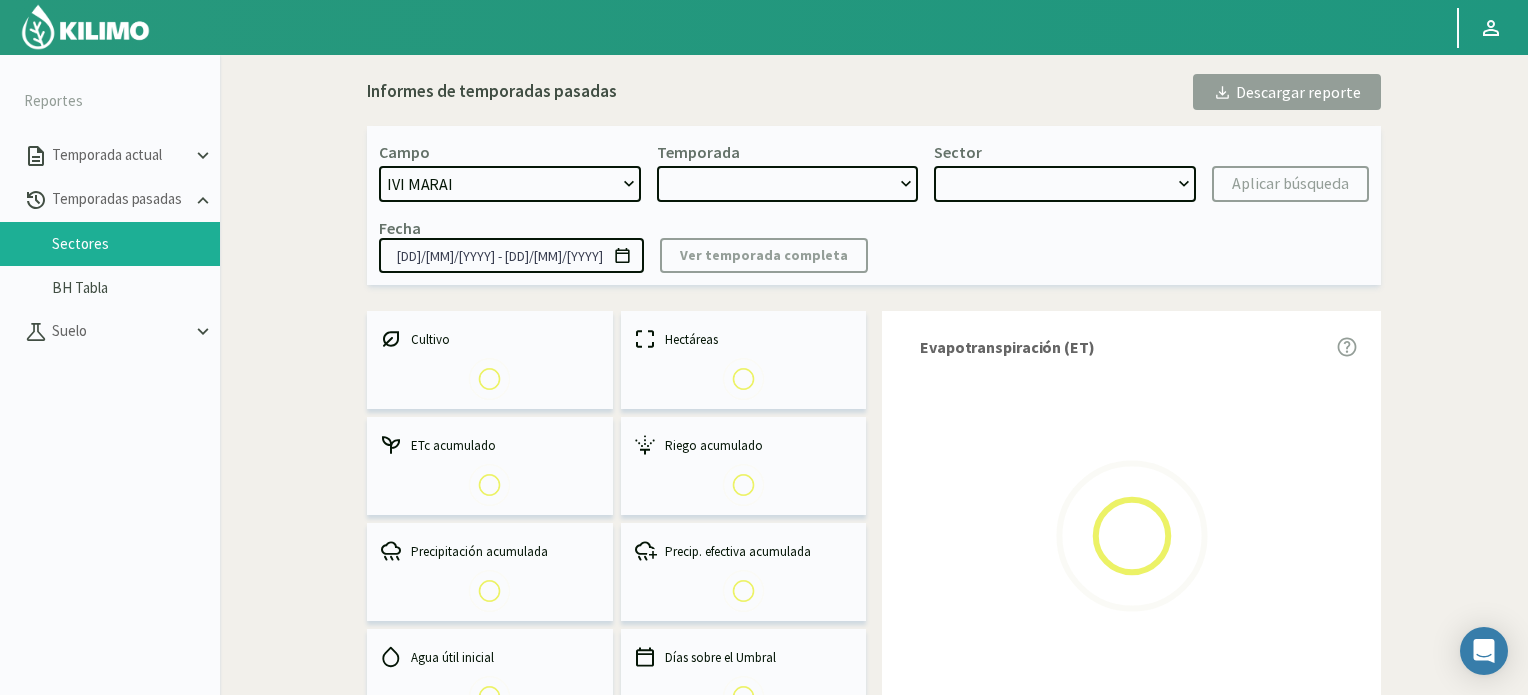 select on "0: [YEAR]" 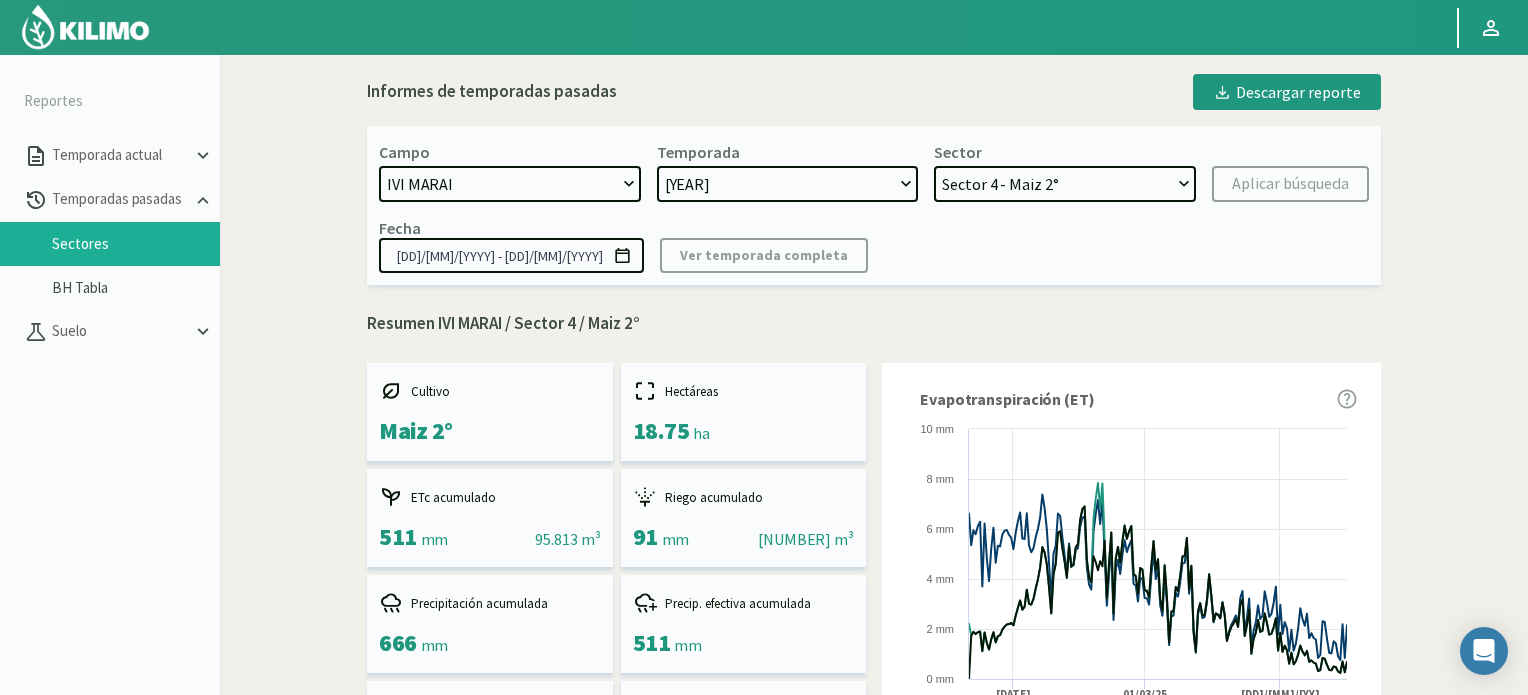 click on "Sector 4 - Maiz 2° Sector 3 - Maiz 2° Sector 2 - Maiz 2° Sector 1 - Maiz 2° Sector 12 - Maiz 1° Sector 14 - Soja 1º Sector 13 - Soja 1º Sector 6 - Soja 1º Sector 5 - Soja 1º Sector 11 - Maiz 1° Sector 10 - Maiz 1° Sector 9 - Maiz 1° Sector 8 - Maiz 1° Sector 7 - Maiz 1° Sector 4 (40 cm) - Trigo Sector 3 (40 cm) - Trigo Sector 2 (40 cm) - Trigo Sector 1  (40 cm) - Trigo Sector 4 - Trigo Sector 3 - Trigo Sector 2 - Trigo Sector 1 - Trigo" 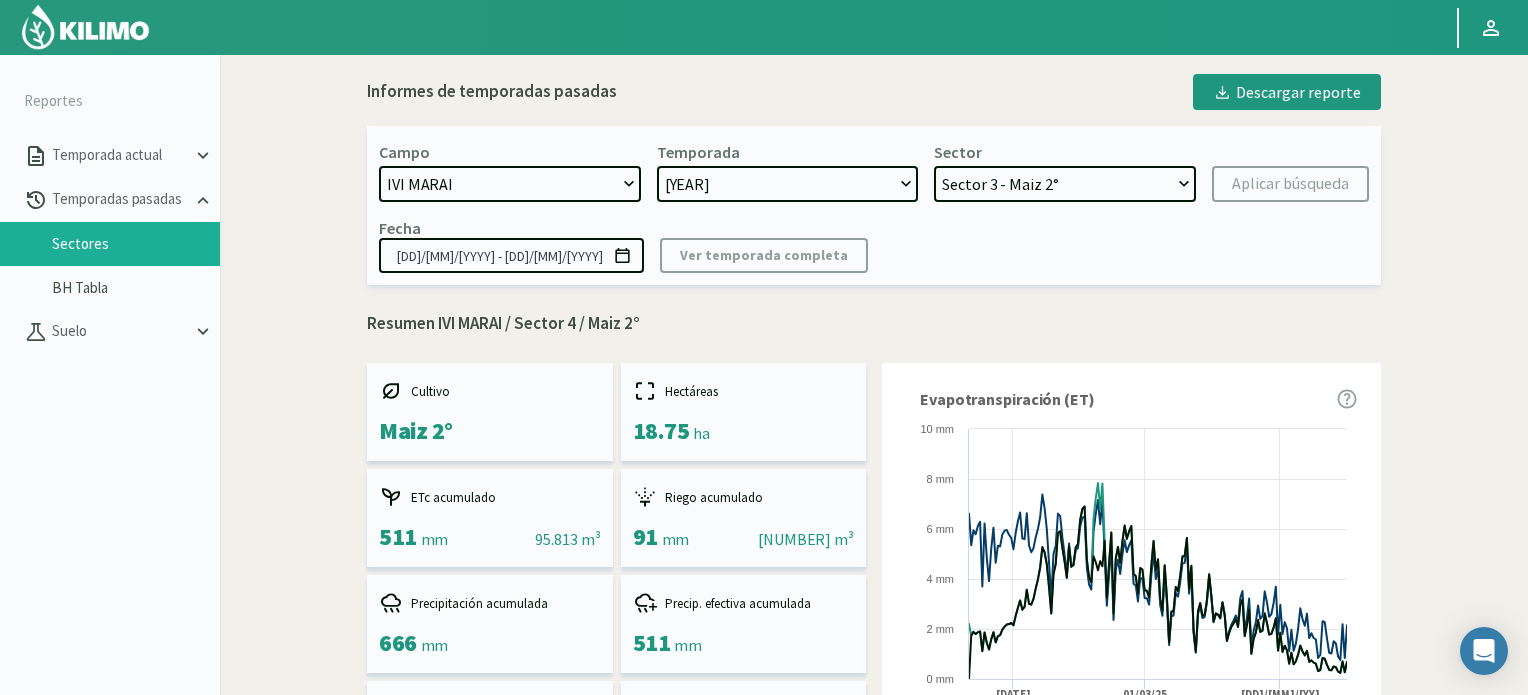click on "Sector 4 - Maiz 2° Sector 3 - Maiz 2° Sector 2 - Maiz 2° Sector 1 - Maiz 2° Sector 12 - Maiz 1° Sector 14 - Soja 1º Sector 13 - Soja 1º Sector 6 - Soja 1º Sector 5 - Soja 1º Sector 11 - Maiz 1° Sector 10 - Maiz 1° Sector 9 - Maiz 1° Sector 8 - Maiz 1° Sector 7 - Maiz 1° Sector 4 (40 cm) - Trigo Sector 3 (40 cm) - Trigo Sector 2 (40 cm) - Trigo Sector 1  (40 cm) - Trigo Sector 4 - Trigo Sector 3 - Trigo Sector 2 - Trigo Sector 1 - Trigo" 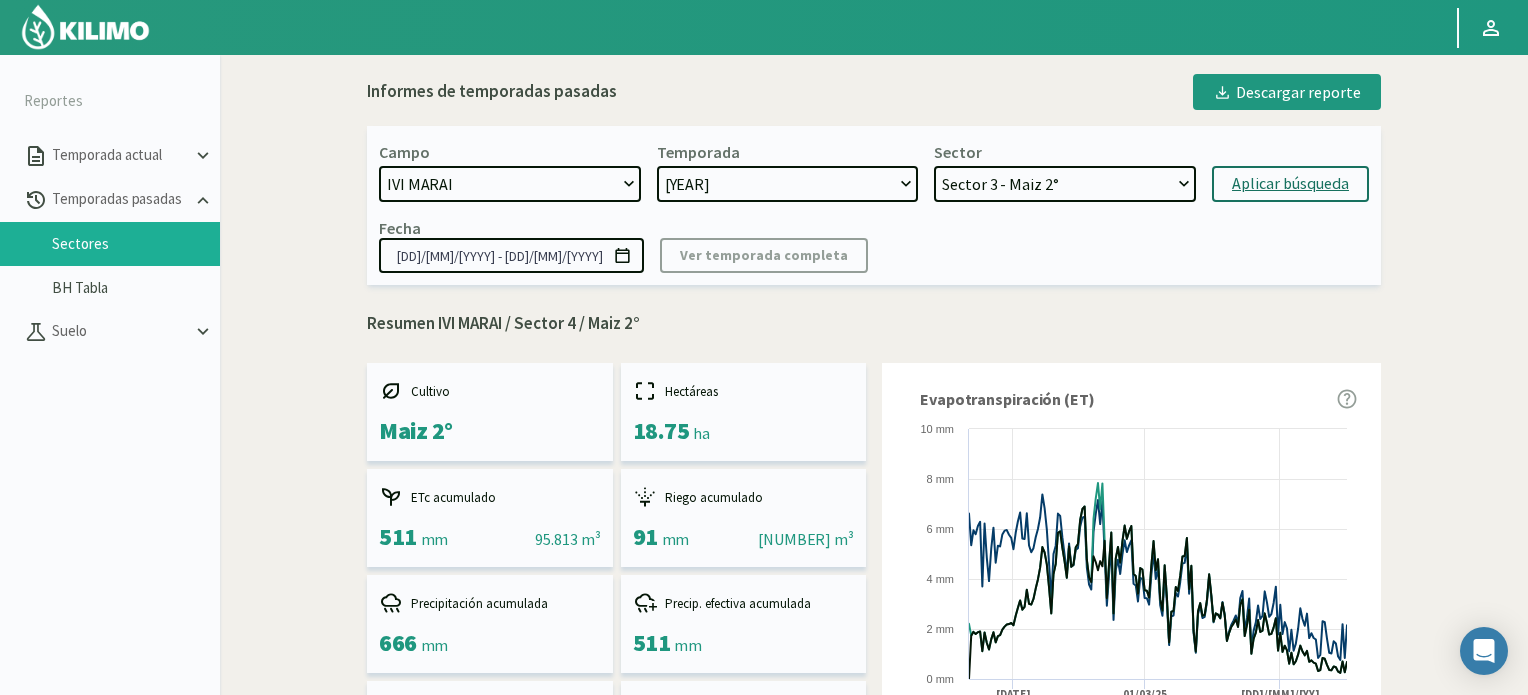 click on "Aplicar búsqueda" 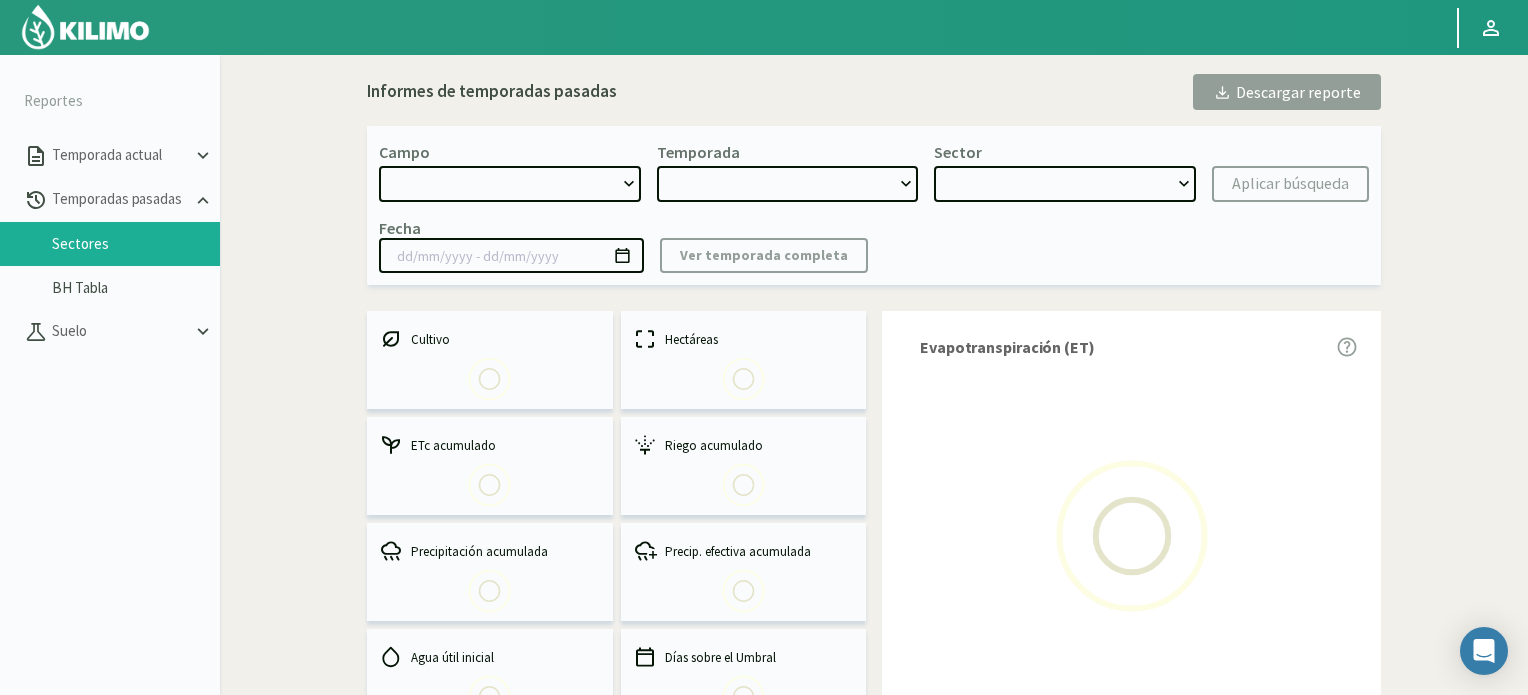 select on "0: Object" 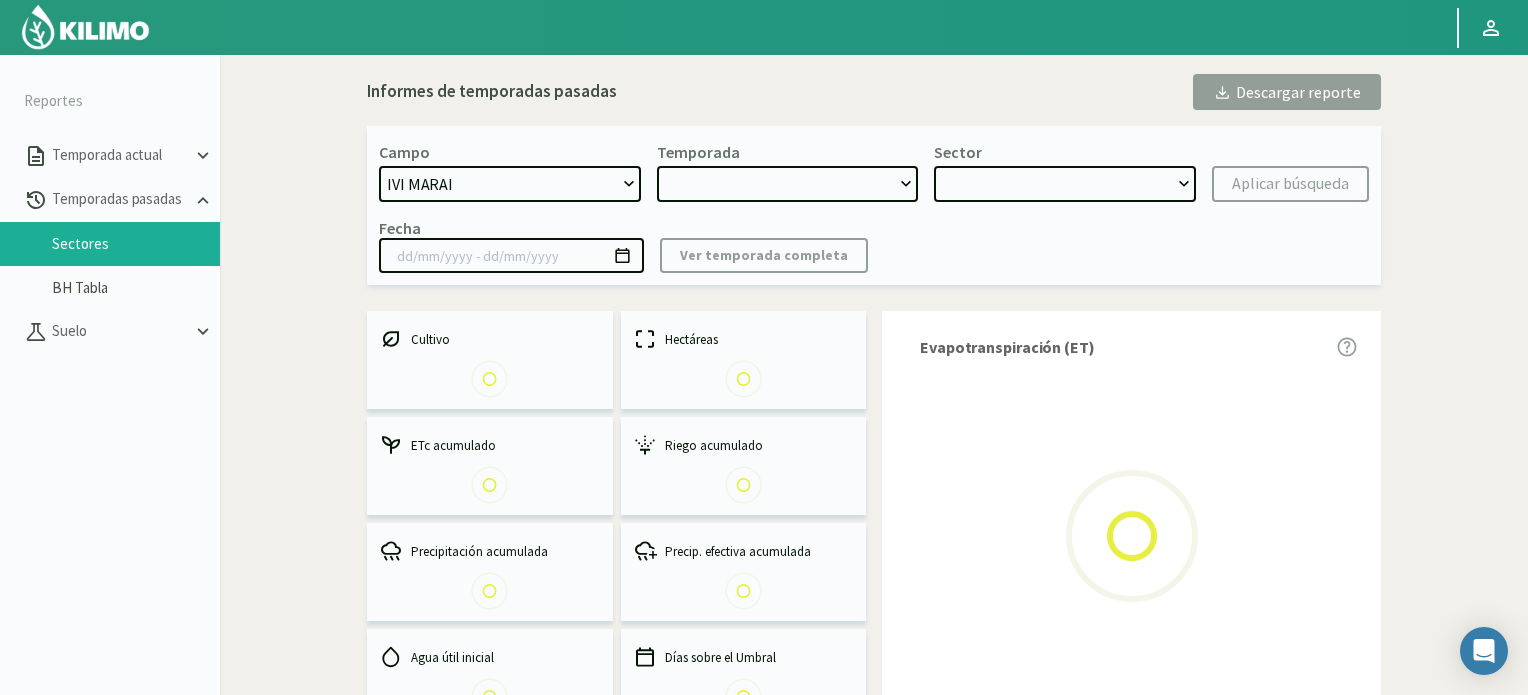 type on "[DD]/[MM]/[YYYY] - [DD]/[MM]/[YYYY]" 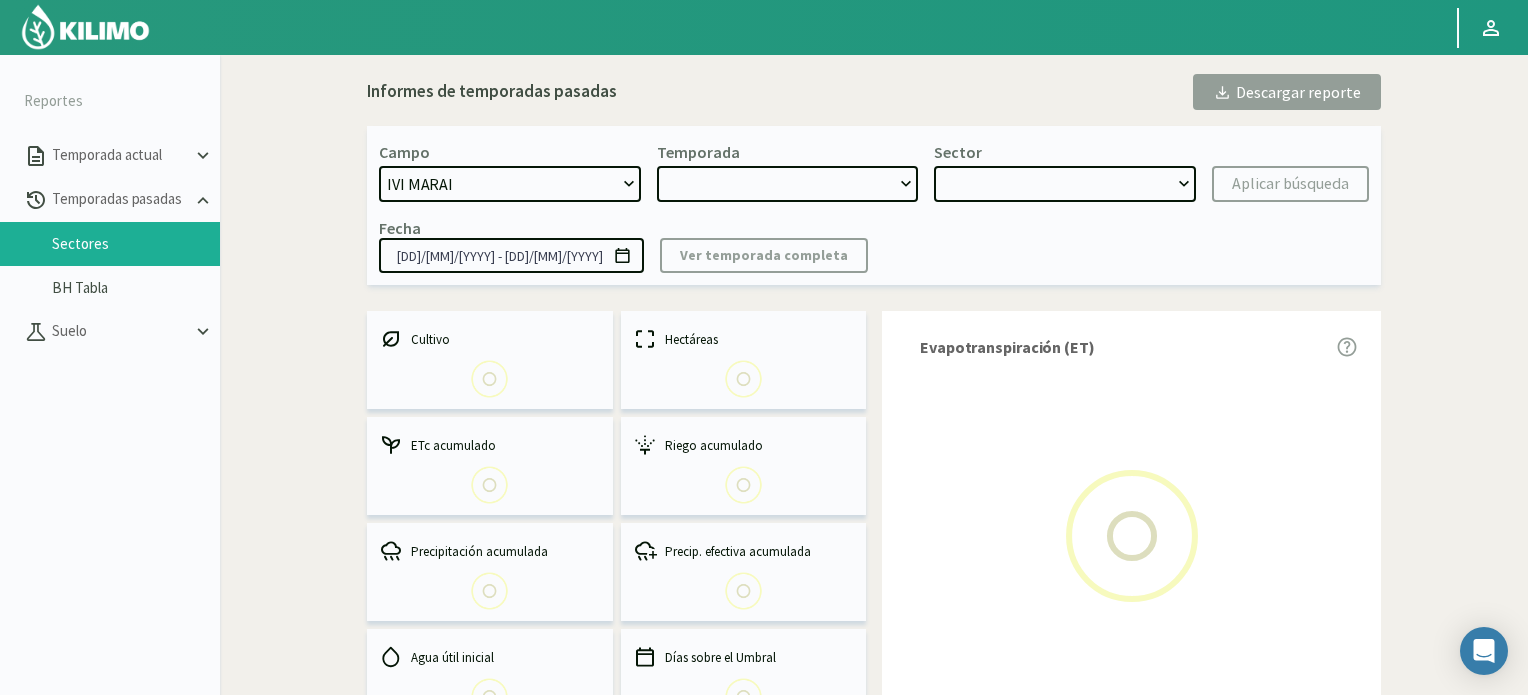 select on "0: [YEAR]" 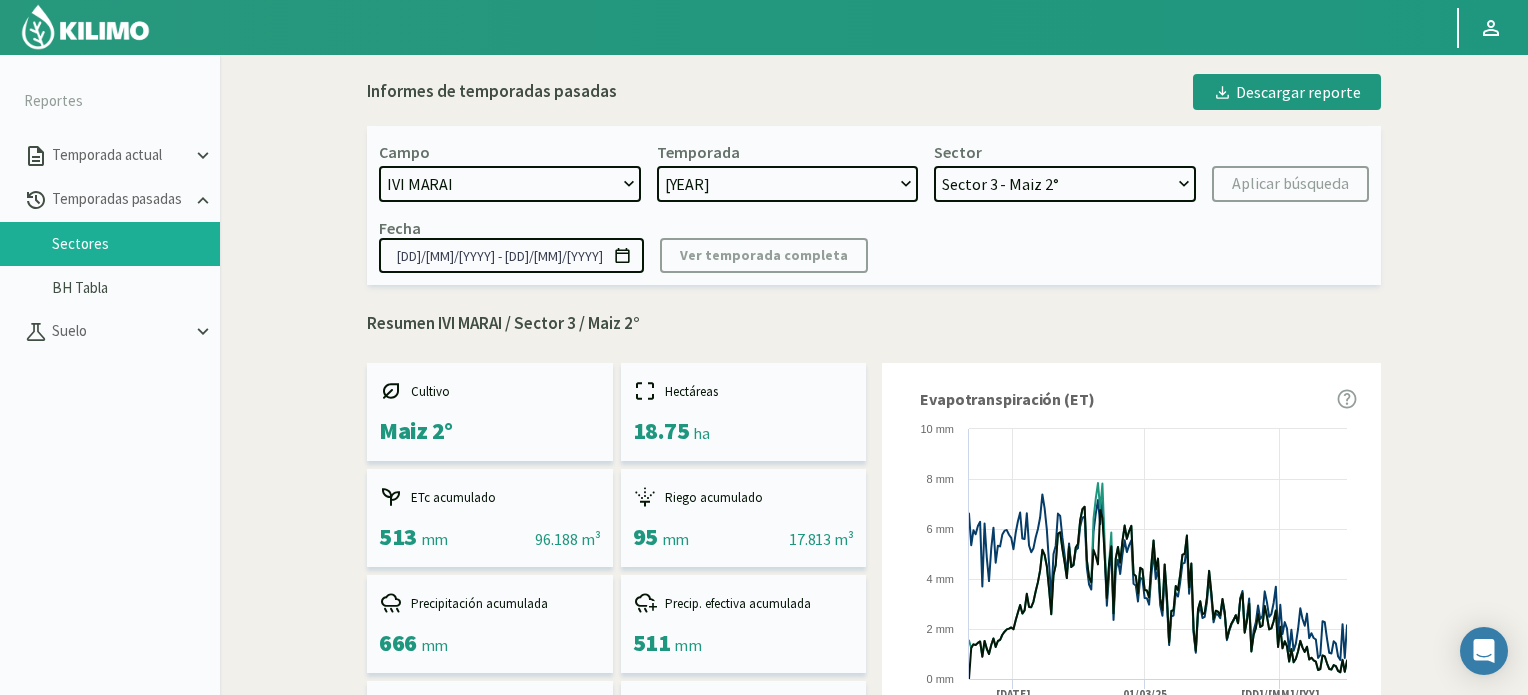 click on "Sector 4 - Maiz 2° Sector 3 - Maiz 2° Sector 2 - Maiz 2° Sector 1 - Maiz 2° Sector 12 - Maiz 1° Sector 14 - Soja 1º Sector 13 - Soja 1º Sector 6 - Soja 1º Sector 5 - Soja 1º Sector 11 - Maiz 1° Sector 10 - Maiz 1° Sector 9 - Maiz 1° Sector 8 - Maiz 1° Sector 7 - Maiz 1° Sector 4 (40 cm) - Trigo Sector 3 (40 cm) - Trigo Sector 2 (40 cm) - Trigo Sector 1  (40 cm) - Trigo Sector 4 - Trigo Sector 3 - Trigo Sector 2 - Trigo Sector 1 - Trigo" 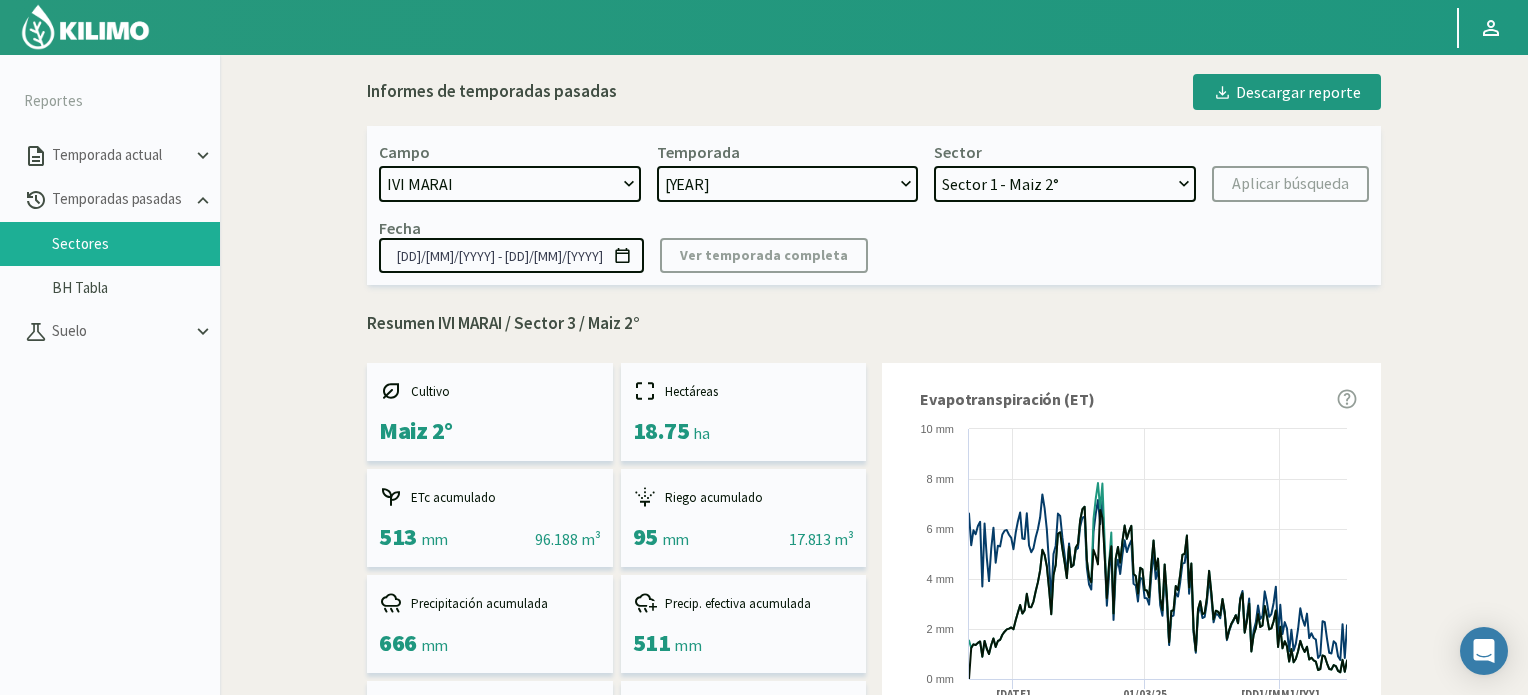 click on "Sector 4 - Maiz 2° Sector 3 - Maiz 2° Sector 2 - Maiz 2° Sector 1 - Maiz 2° Sector 12 - Maiz 1° Sector 14 - Soja 1º Sector 13 - Soja 1º Sector 6 - Soja 1º Sector 5 - Soja 1º Sector 11 - Maiz 1° Sector 10 - Maiz 1° Sector 9 - Maiz 1° Sector 8 - Maiz 1° Sector 7 - Maiz 1° Sector 4 (40 cm) - Trigo Sector 3 (40 cm) - Trigo Sector 2 (40 cm) - Trigo Sector 1  (40 cm) - Trigo Sector 4 - Trigo Sector 3 - Trigo Sector 2 - Trigo Sector 1 - Trigo" 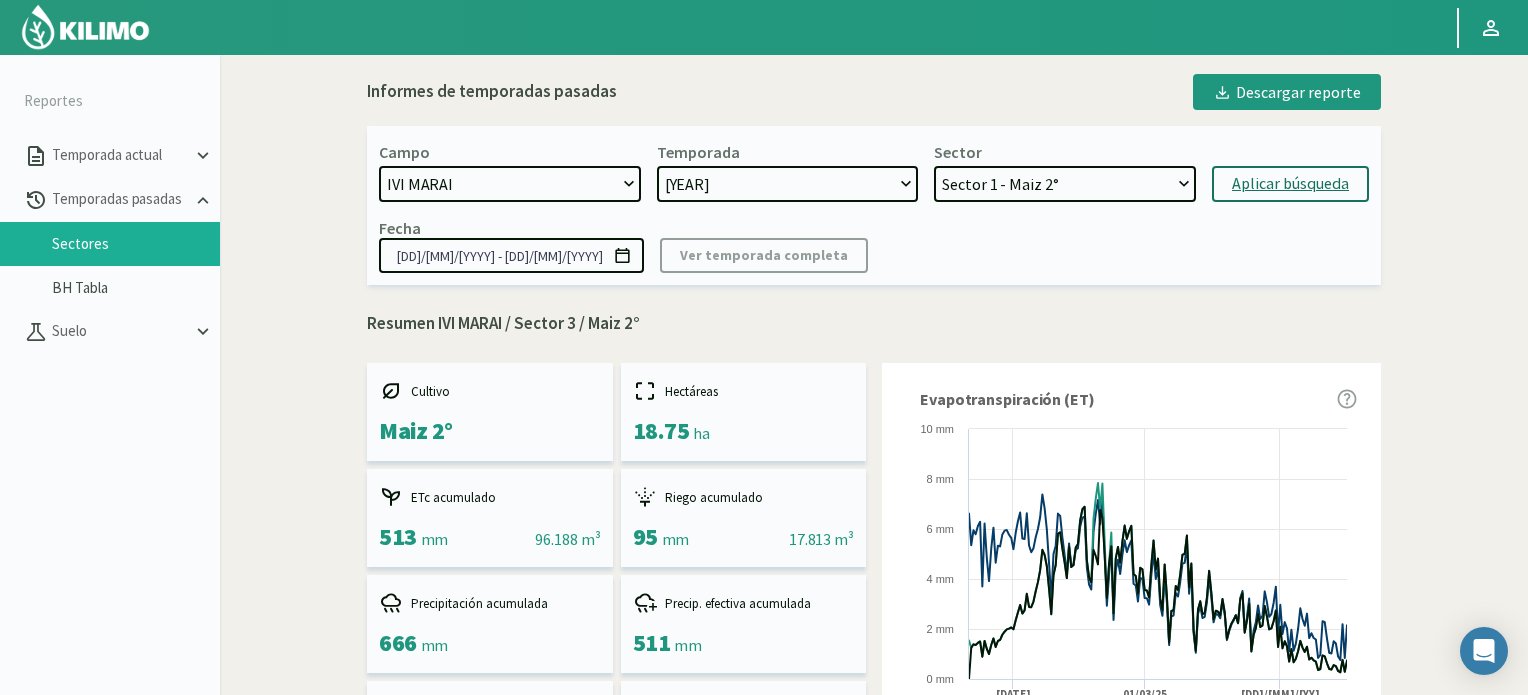 click on "Aplicar búsqueda" 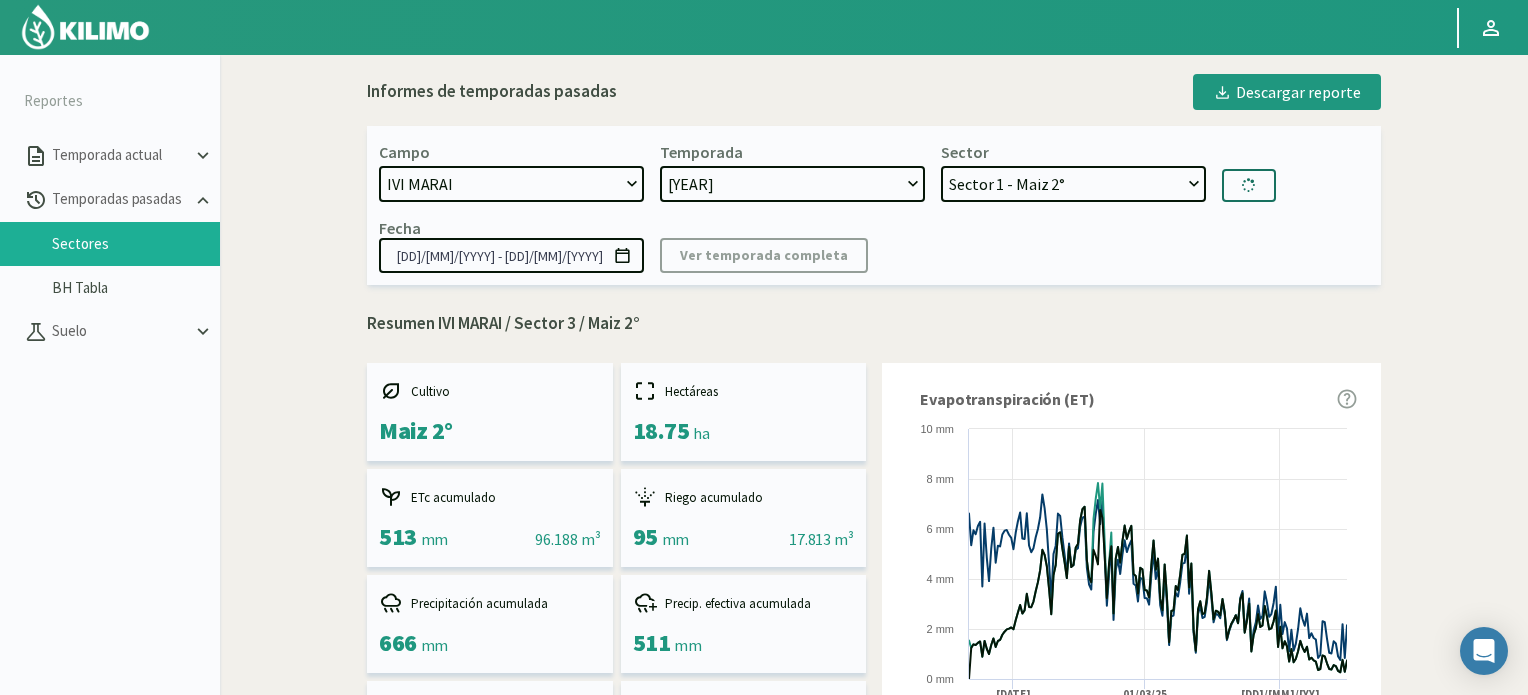 select on "25: Object" 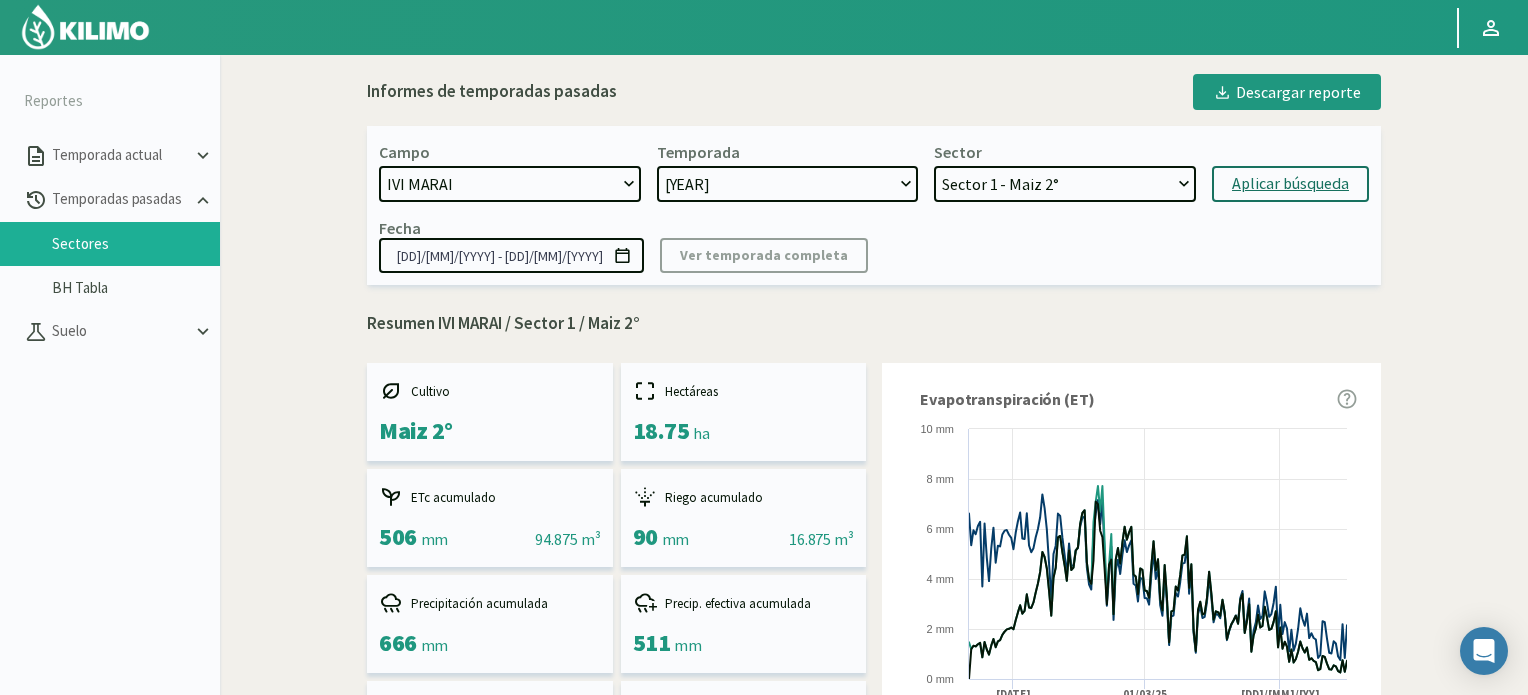 click on "[YEAR]   [YEAR]   [YEAR]   [YEAR]   [YEAR]" 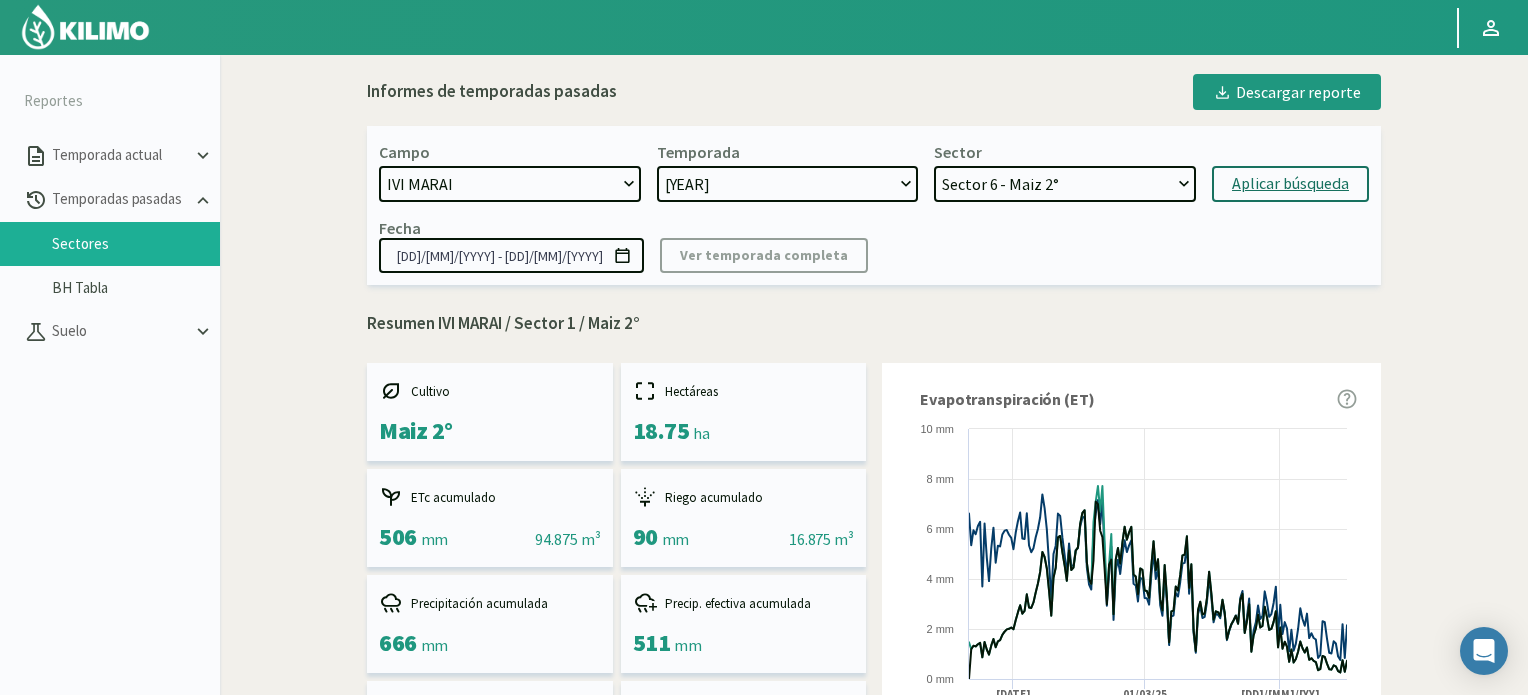 click on "Aplicar búsqueda" 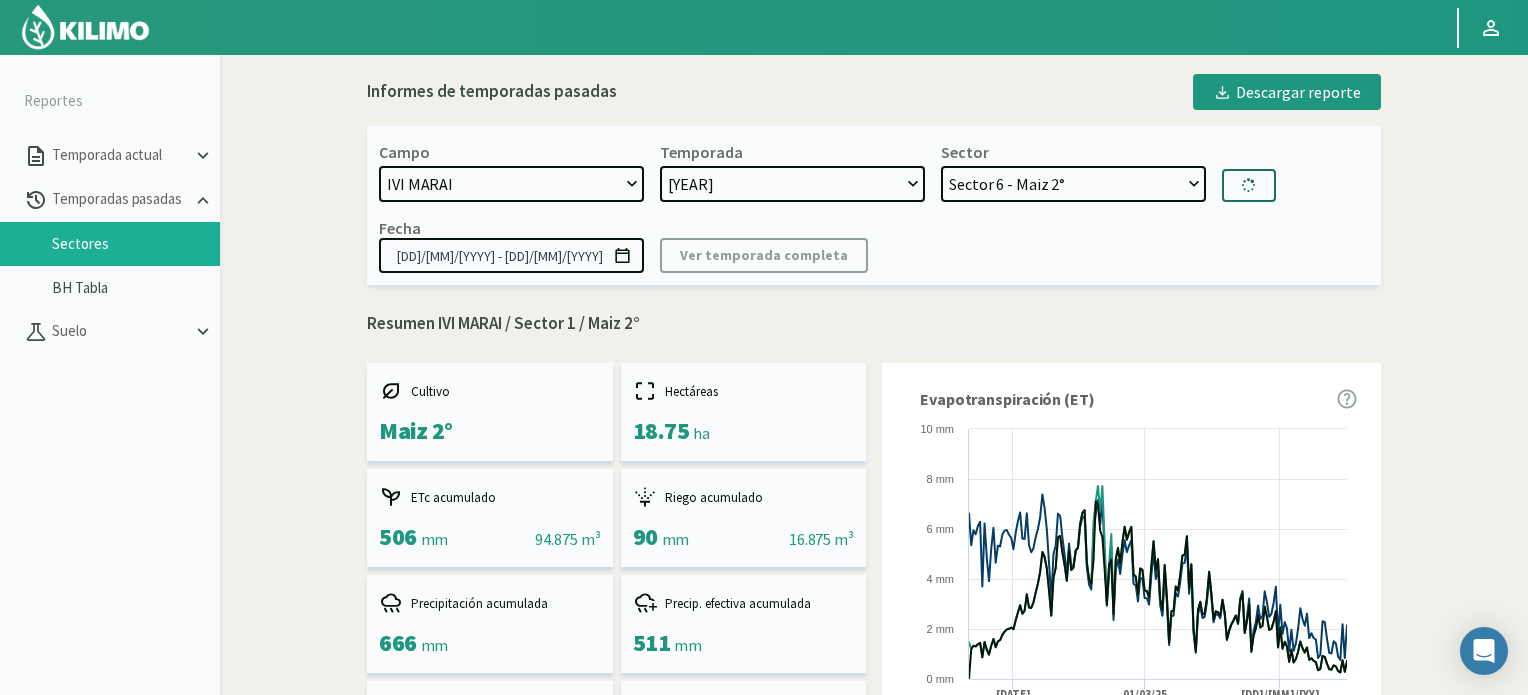 type on "[DATE] - [DATE]" 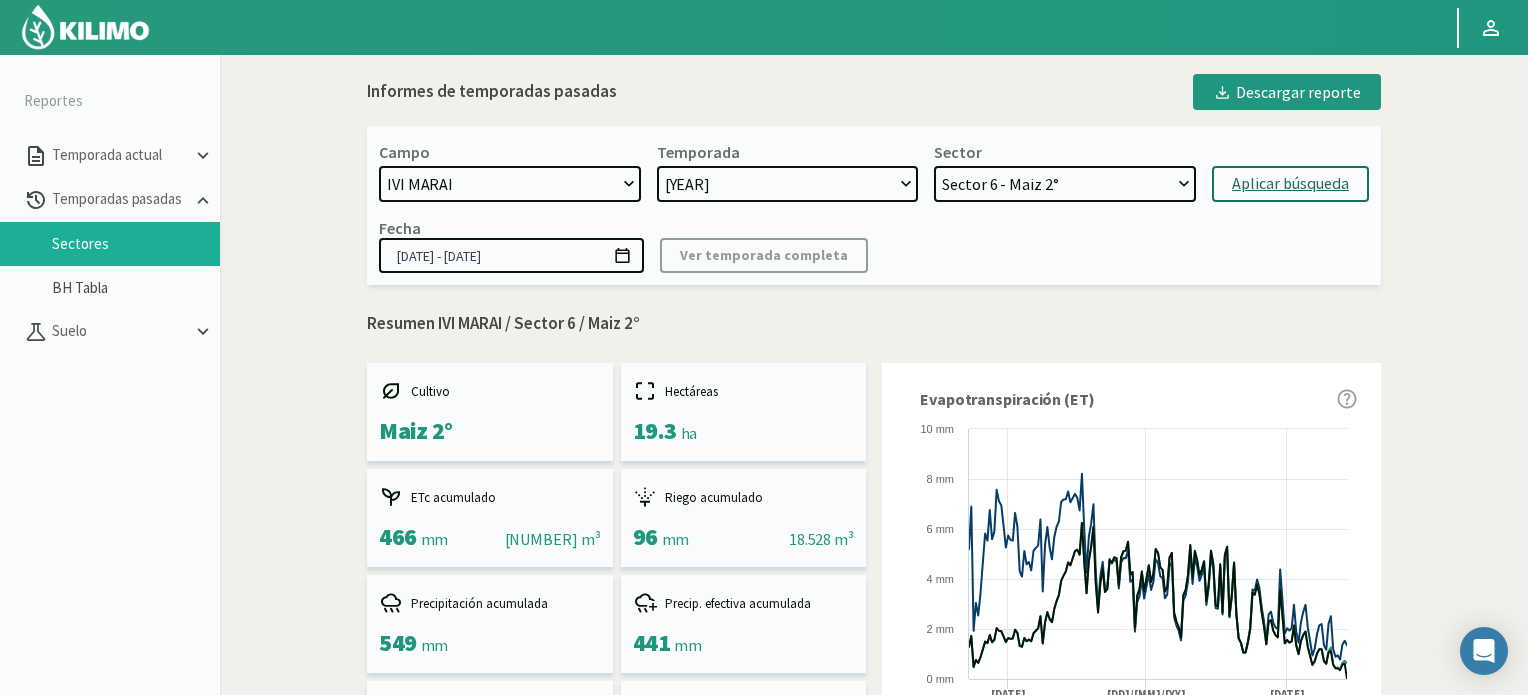 click on "Sector 6 - Maiz 2°   Sector 13 - Maiz 2°   Sector 14 - Maiz 2°   Sector 5 - Maiz 2°   Sector 11 - Soja   Sector 12 - Soja   Sector 10 - Soja   Sector 9 - Soja   Sector 8 - Soja   Sector 7 - Soja primera   Sector 4 - Maiz 1°   Sector 3 - Maiz 1°   Sector 2 - Maiz 1°   Sector 1 - Maiz 1°   Sector 14 - Trigo   Sector 13 - Trigo   Sector 6 - Trigo   Sector 5 - Trigo" 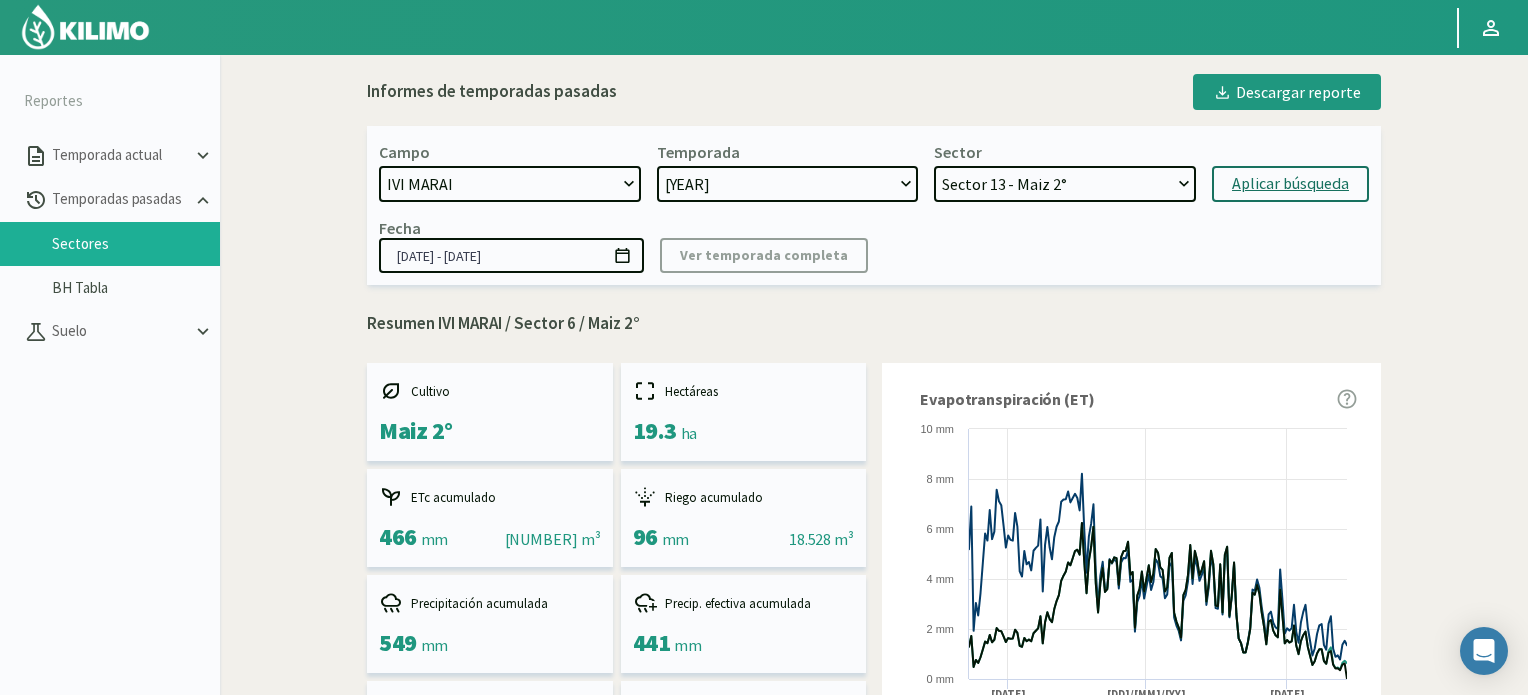click on "Sector 6 - Maiz 2°   Sector 13 - Maiz 2°   Sector 14 - Maiz 2°   Sector 5 - Maiz 2°   Sector 11 - Soja   Sector 12 - Soja   Sector 10 - Soja   Sector 9 - Soja   Sector 8 - Soja   Sector 7 - Soja primera   Sector 4 - Maiz 1°   Sector 3 - Maiz 1°   Sector 2 - Maiz 1°   Sector 1 - Maiz 1°   Sector 14 - Trigo   Sector 13 - Trigo   Sector 6 - Trigo   Sector 5 - Trigo" 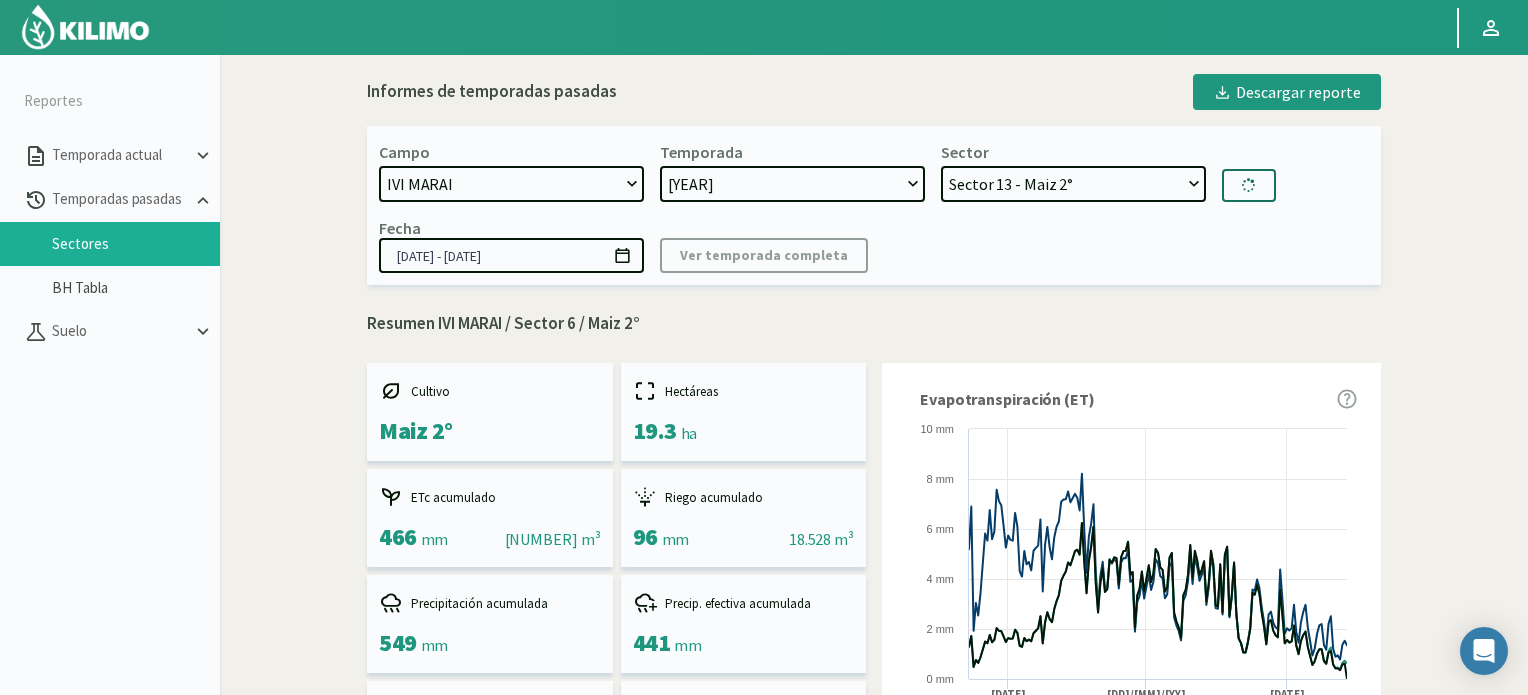 select on "81: Object" 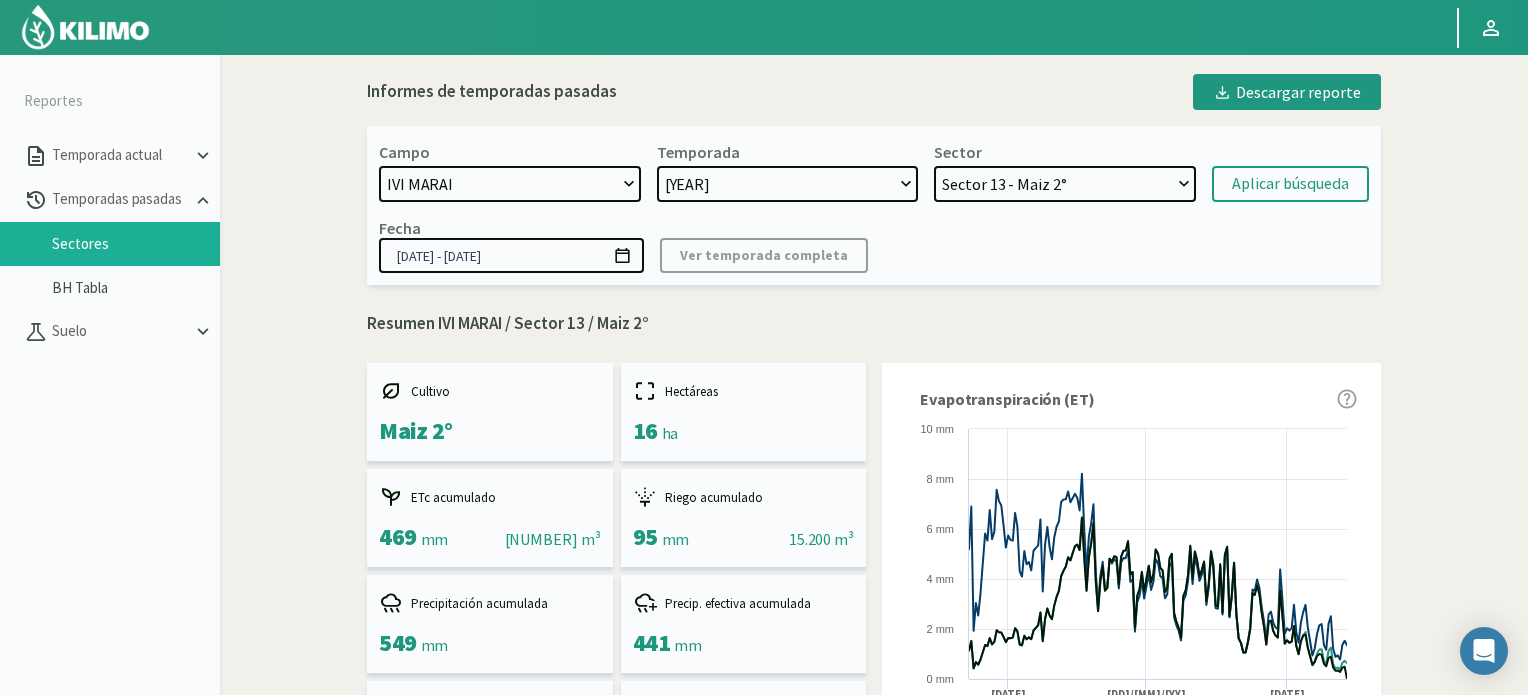 click on "[YEAR]   [YEAR]   [YEAR]   [YEAR]   [YEAR]" 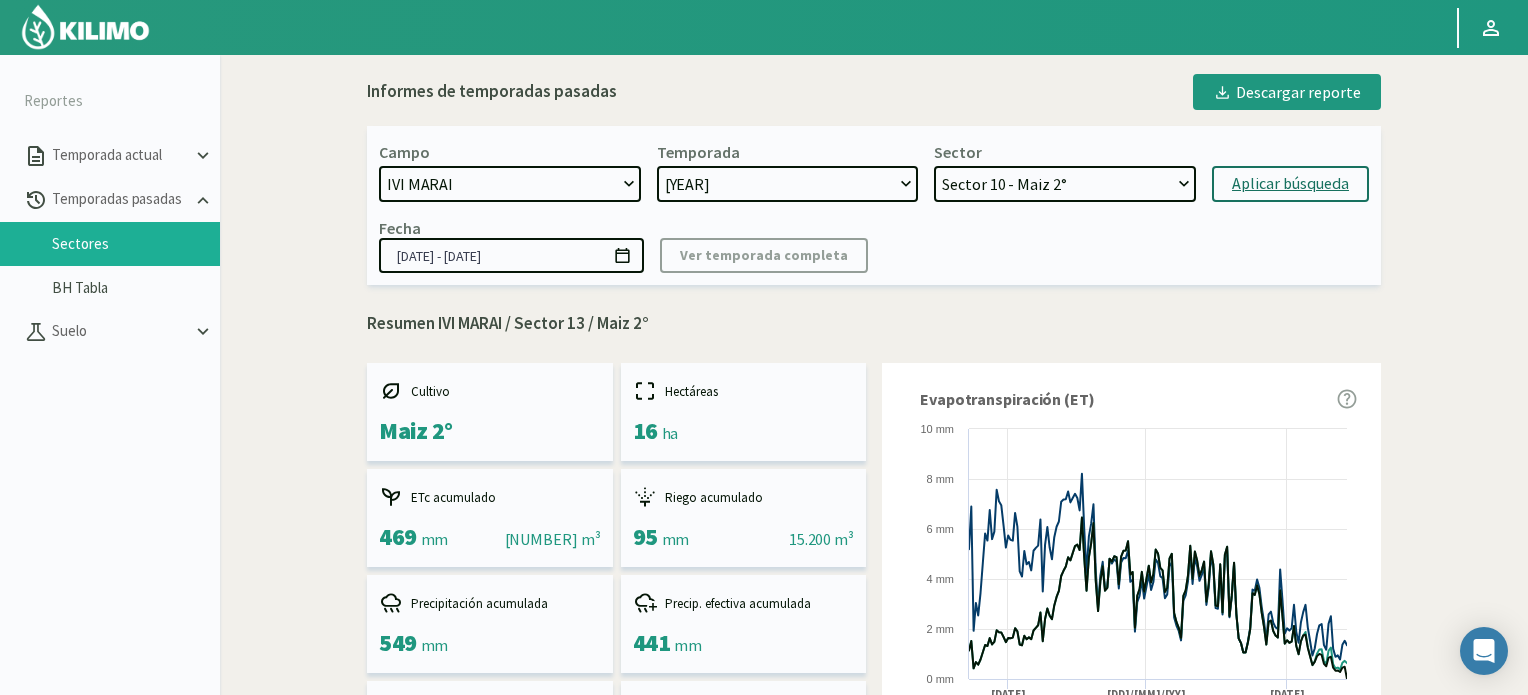 click on "Aplicar búsqueda" 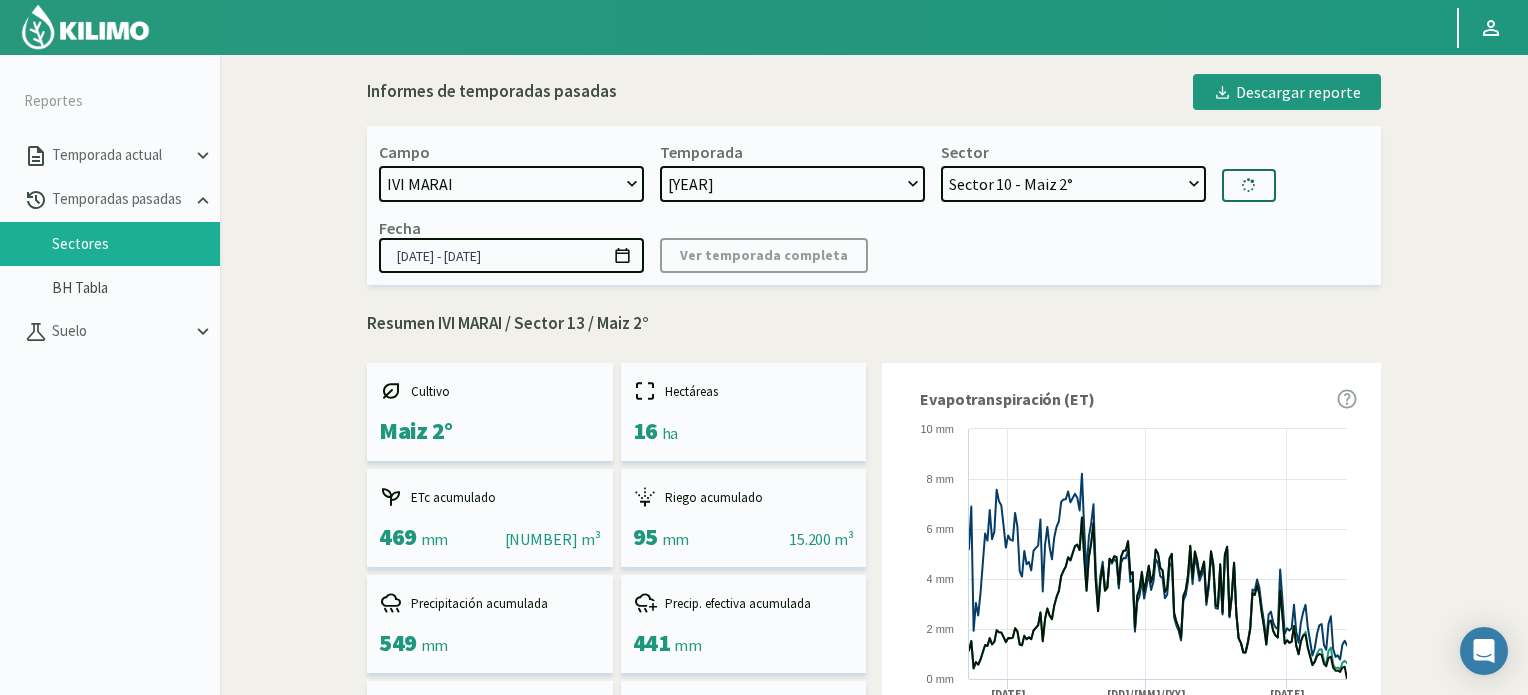 type on "[DATE] - [DATE]" 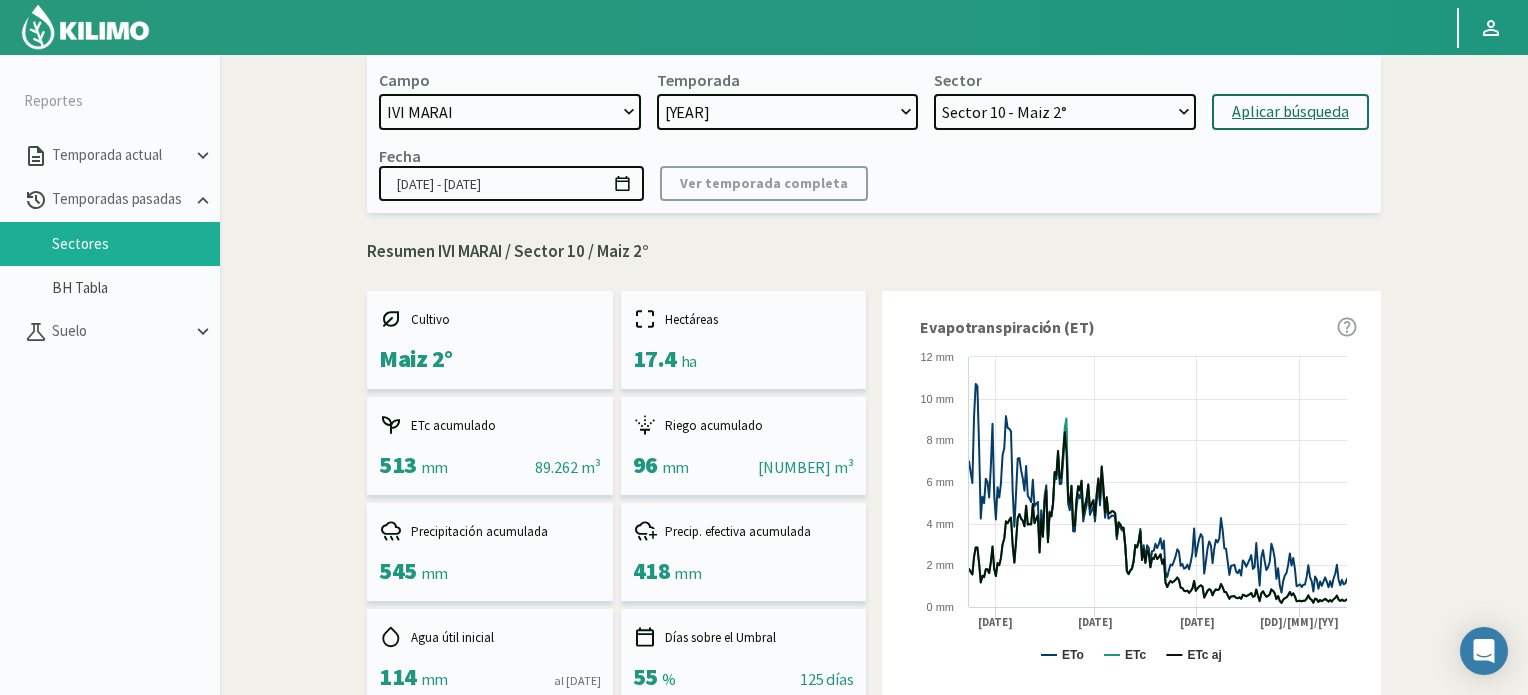 scroll, scrollTop: 0, scrollLeft: 0, axis: both 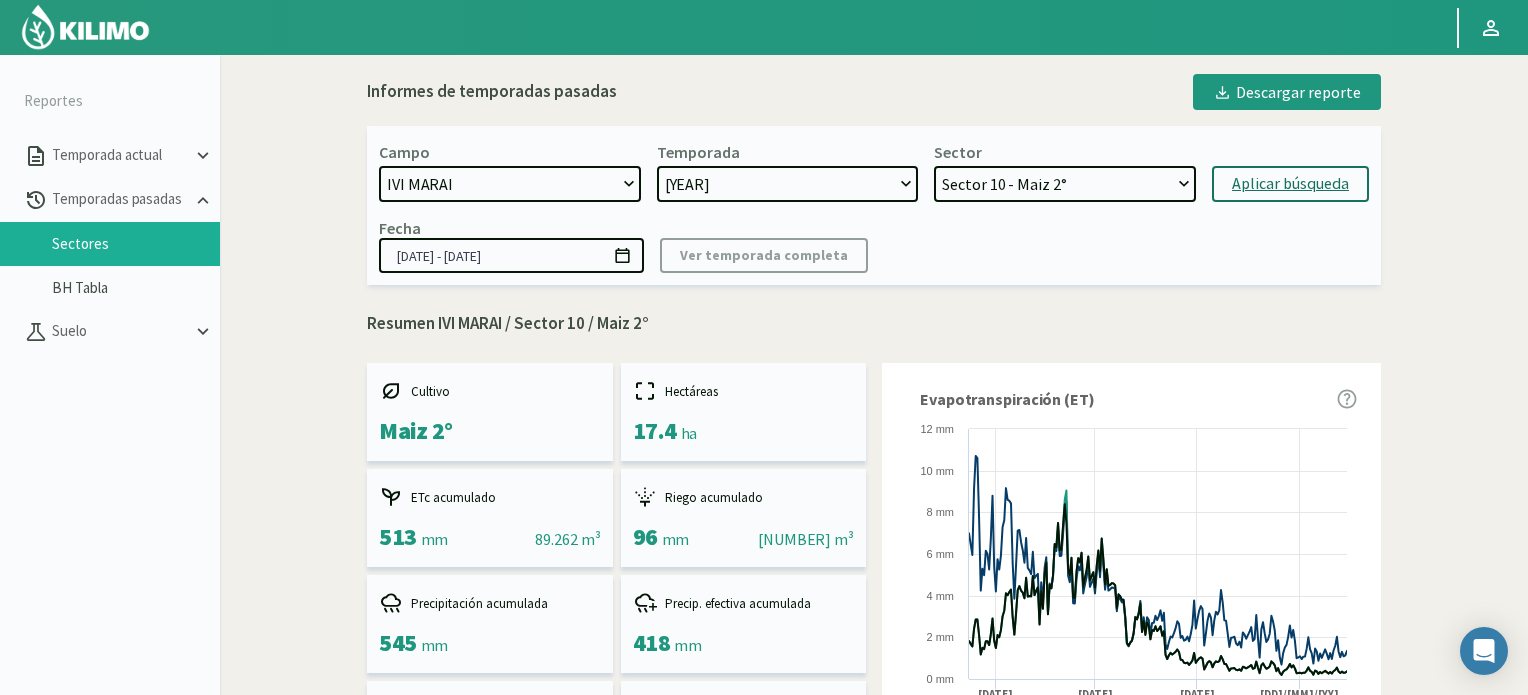 click on "Sector 10 - Maiz 2°   Sector 9 - Maiz 2°   Sector 8 - Maiz 2°   Sector 7 - Maiz 2°   Sector 4 - Soja   Sector 3 - Soja   Sector 2 - Soja   Sector 1 - Soja   Sector 14 - Maiz   Sector 13 - Maiz   Sector 6 - Maiz   Sector 5 - Maiz   Sector 10 - Trigo   Sector 9 - Trigo   Sector 8 - Trigo   Sector 7 - Trigo   Sector 5 - Maiz" 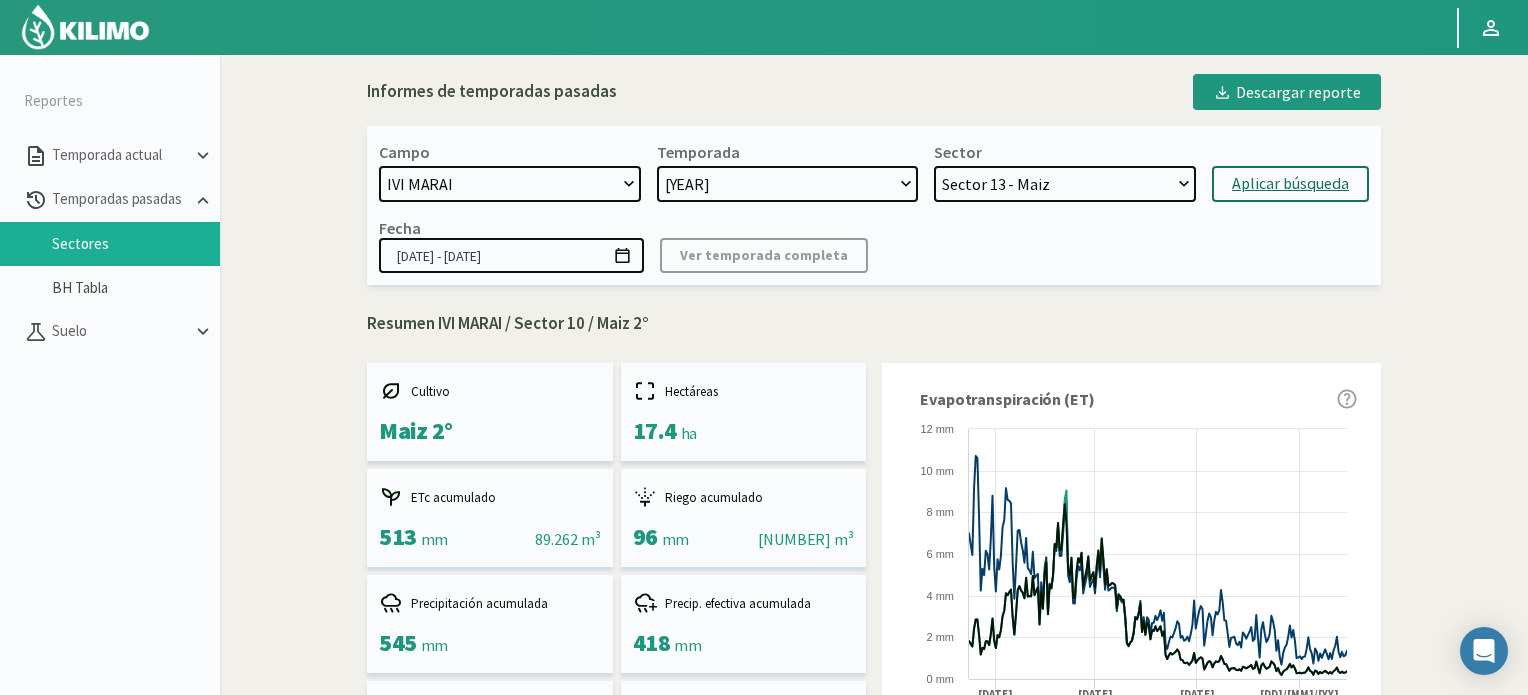 click on "Sector 10 - Maiz 2°   Sector 9 - Maiz 2°   Sector 8 - Maiz 2°   Sector 7 - Maiz 2°   Sector 4 - Soja   Sector 3 - Soja   Sector 2 - Soja   Sector 1 - Soja   Sector 14 - Maiz   Sector 13 - Maiz   Sector 6 - Maiz   Sector 5 - Maiz   Sector 10 - Trigo   Sector 9 - Trigo   Sector 8 - Trigo   Sector 7 - Trigo   Sector 5 - Maiz" 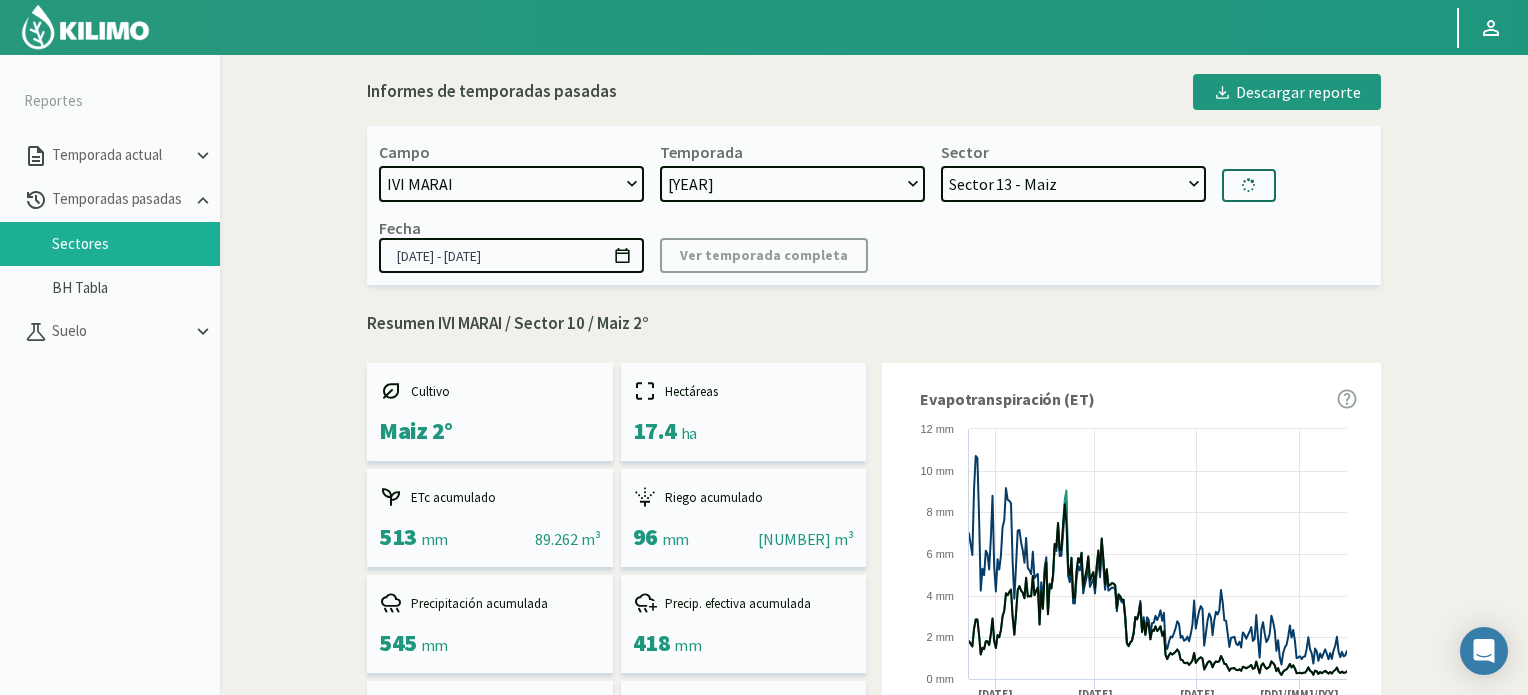 type on "[DD]/[MM]/[YYYY] - [DD]/[MM]/[YYYY]" 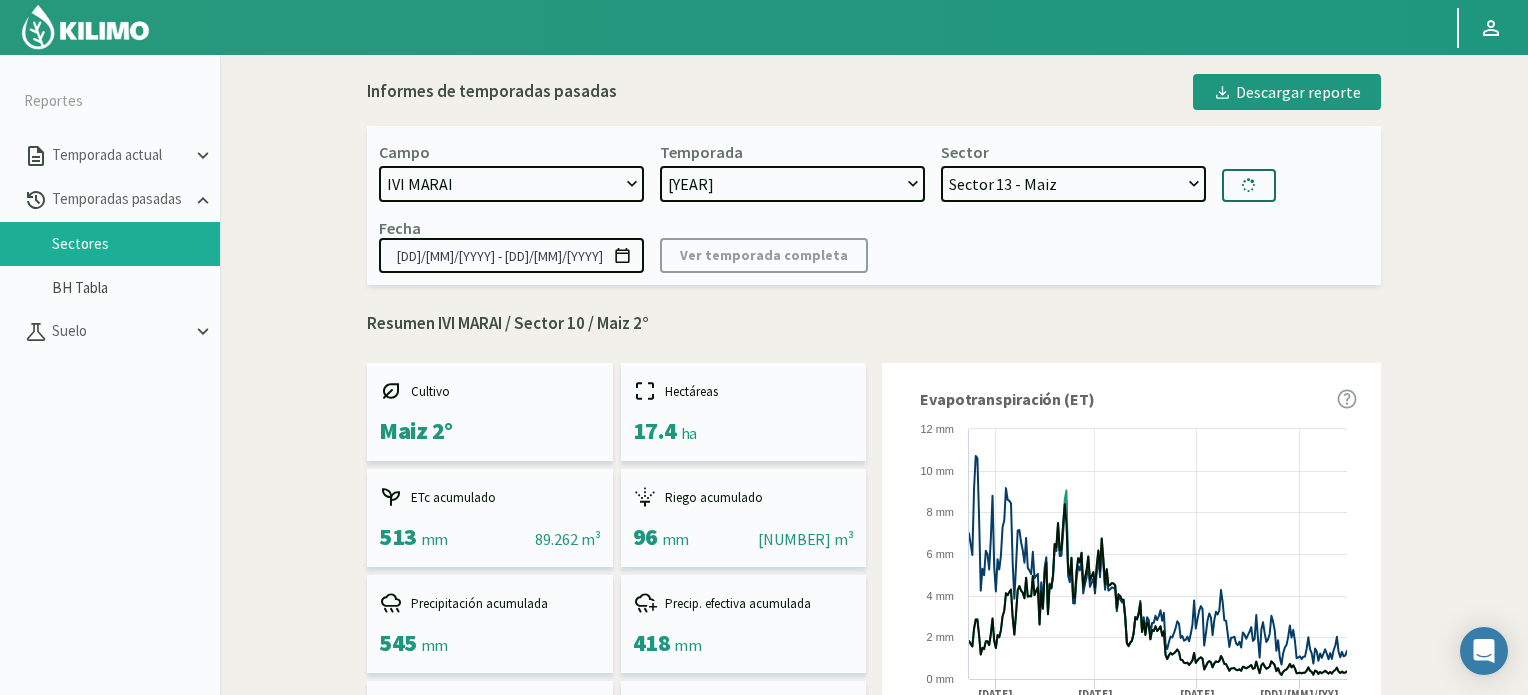select on "141: Object" 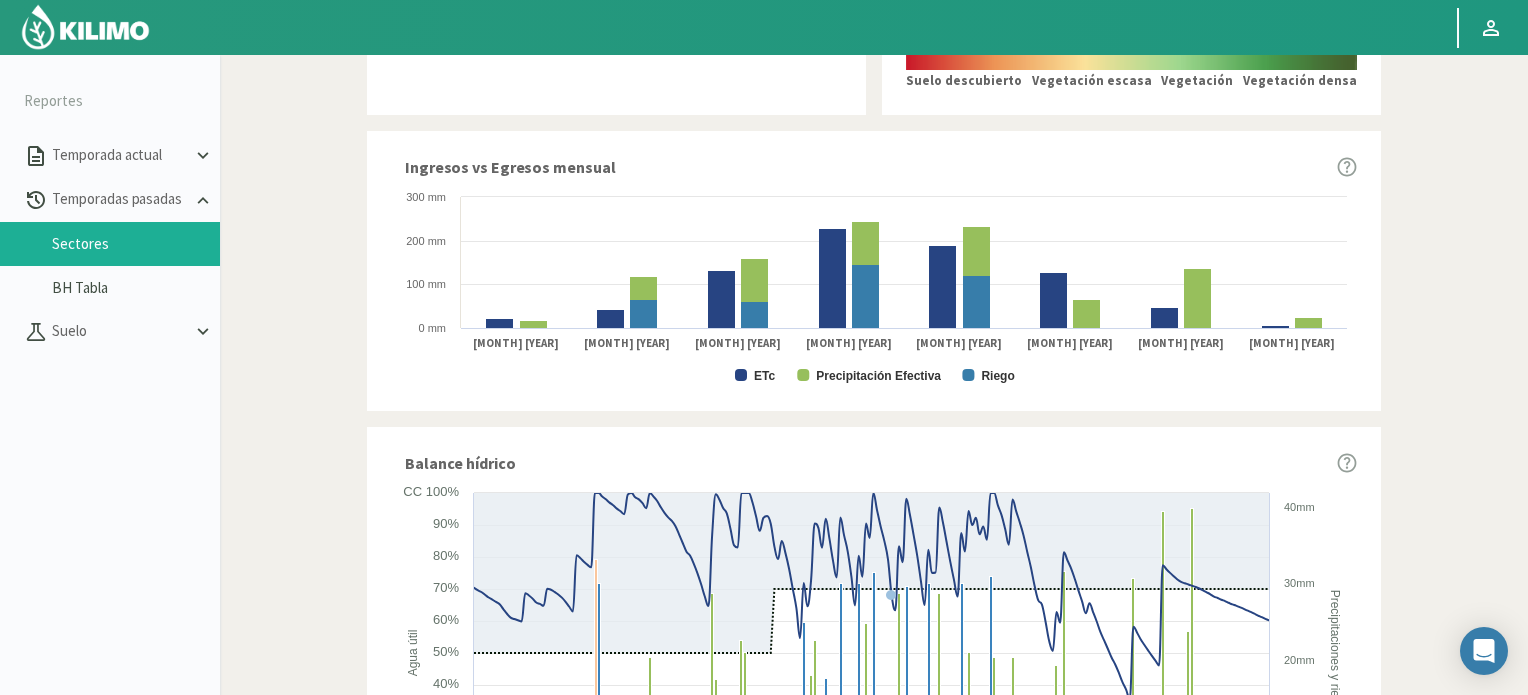 scroll, scrollTop: 1000, scrollLeft: 0, axis: vertical 